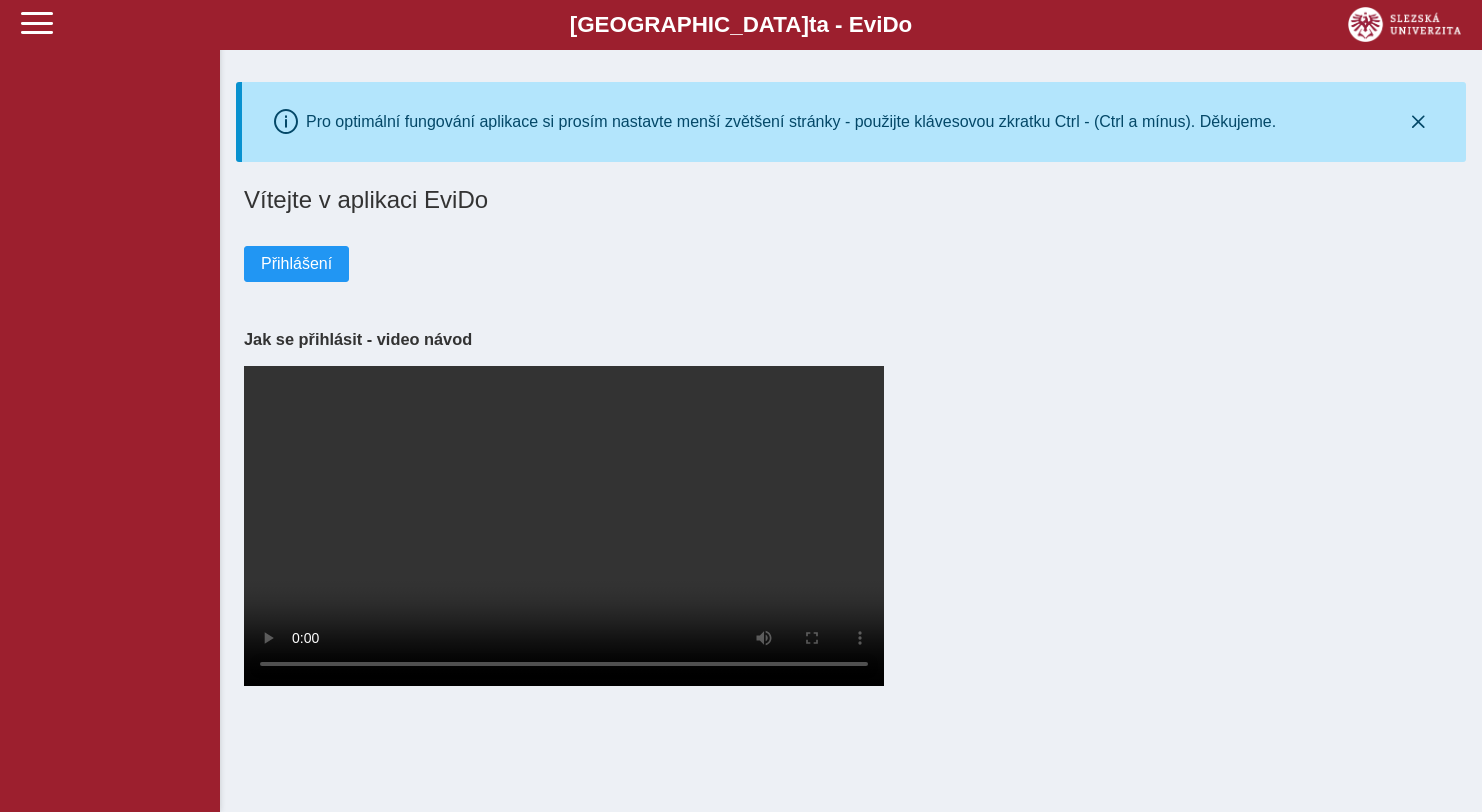 scroll, scrollTop: 0, scrollLeft: 0, axis: both 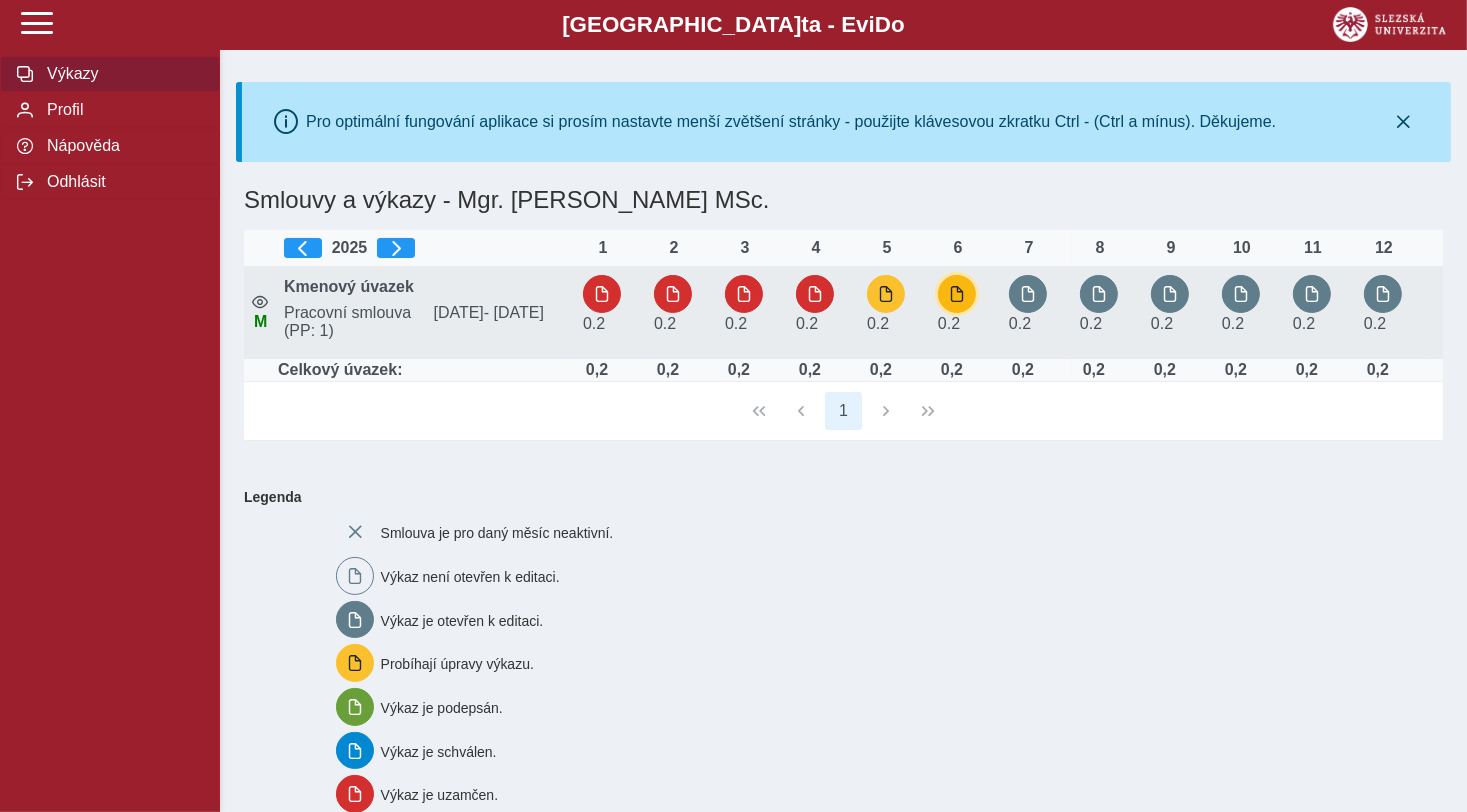 click at bounding box center (957, 294) 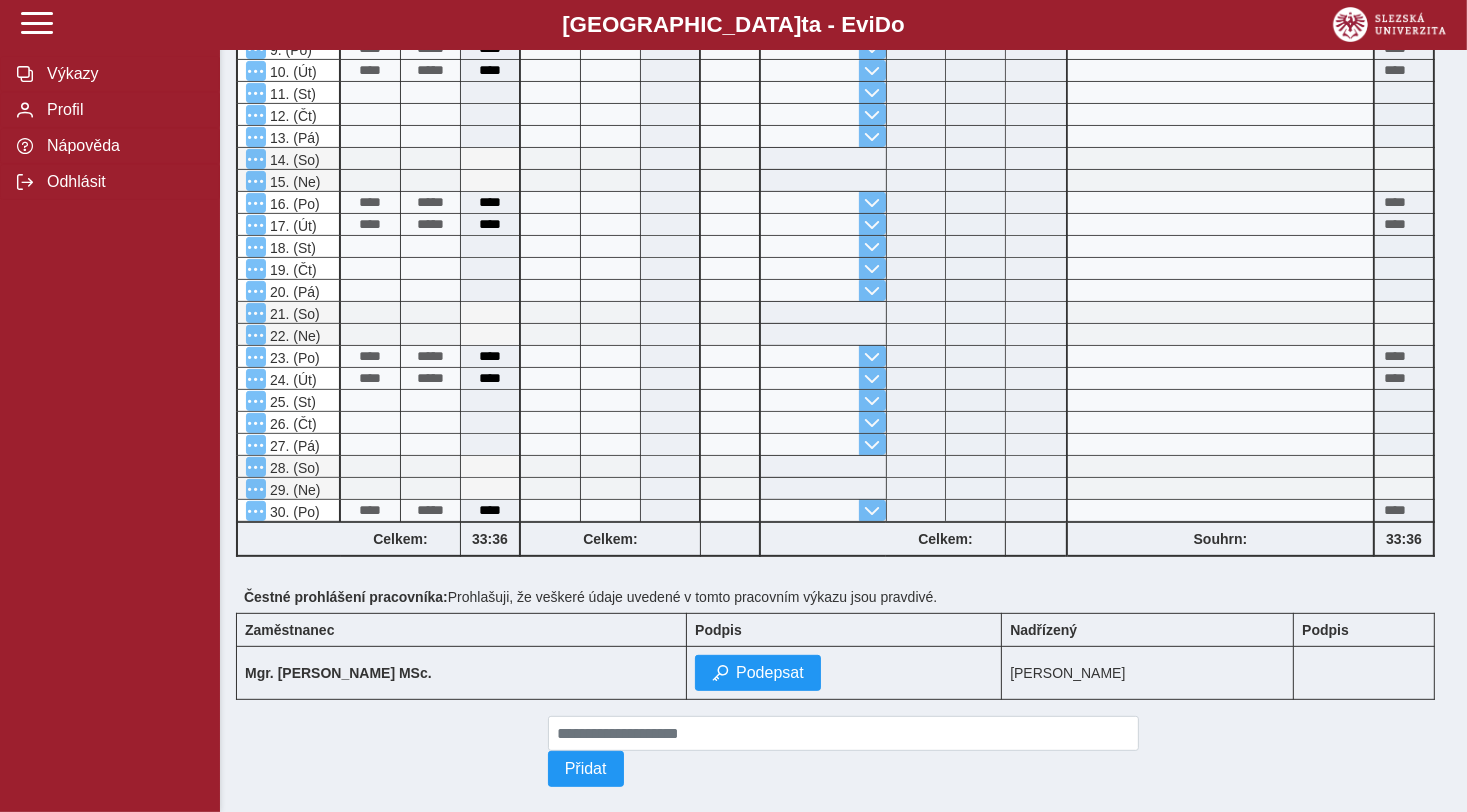 scroll, scrollTop: 615, scrollLeft: 0, axis: vertical 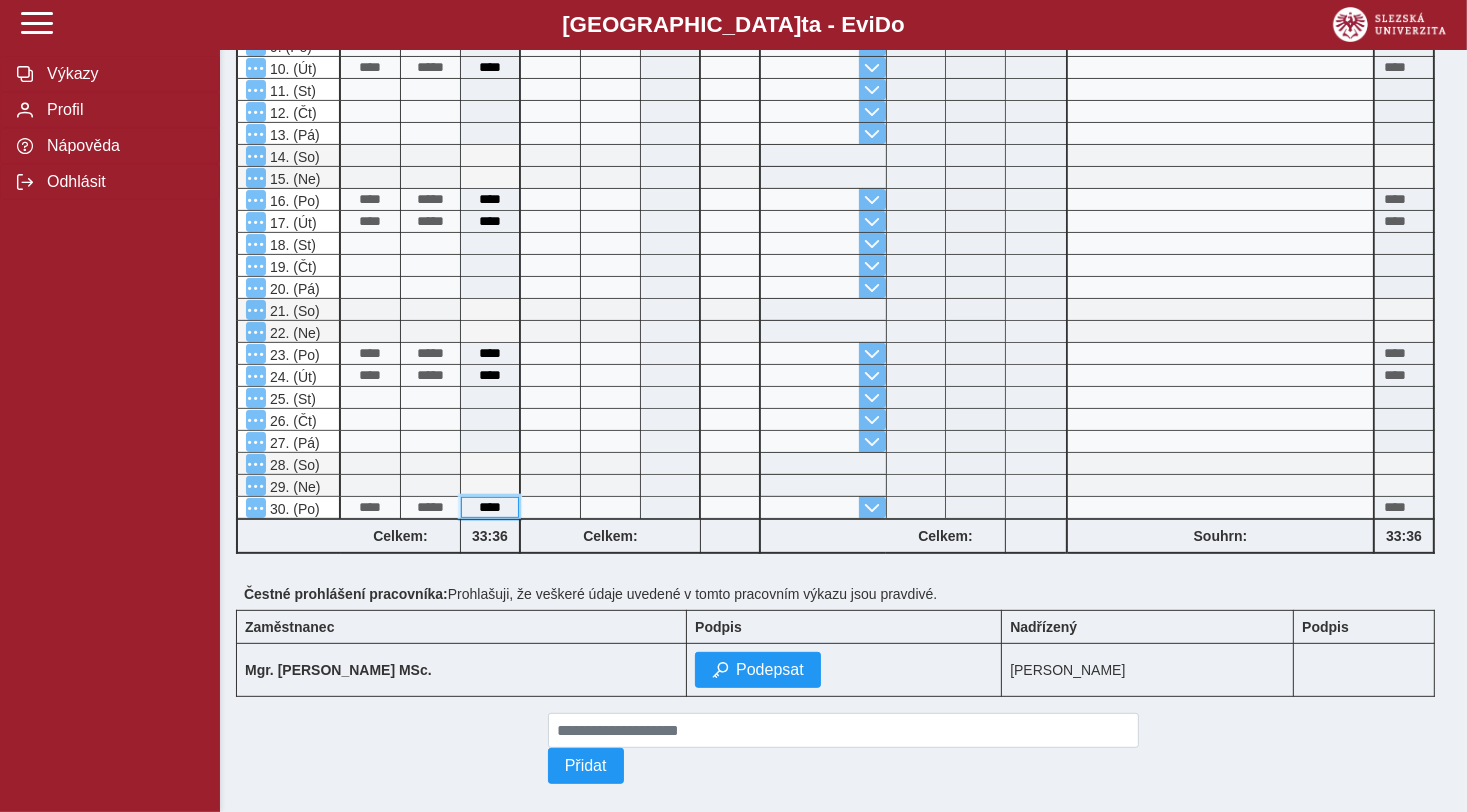 click on "****" at bounding box center [490, 507] 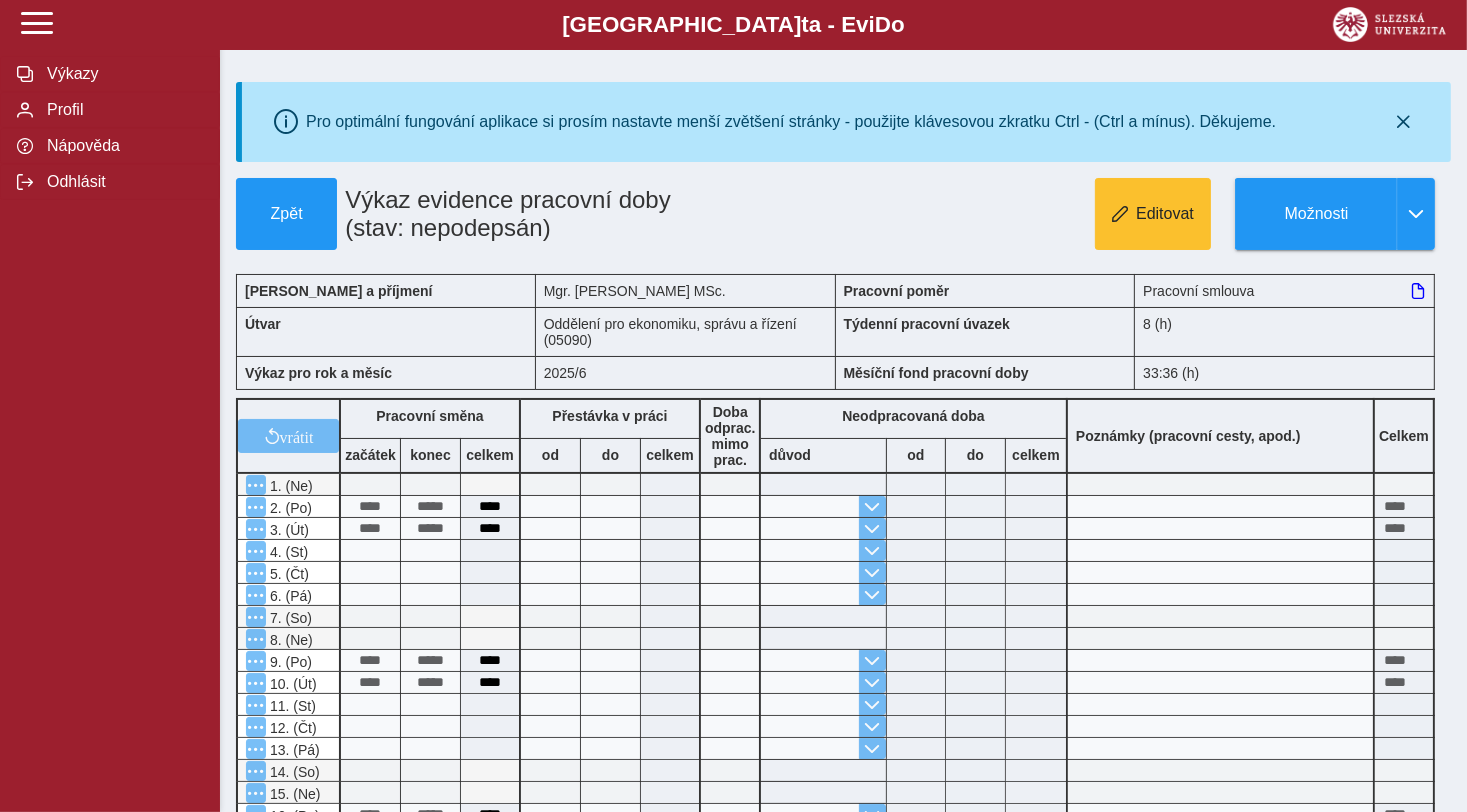 scroll, scrollTop: 634, scrollLeft: 0, axis: vertical 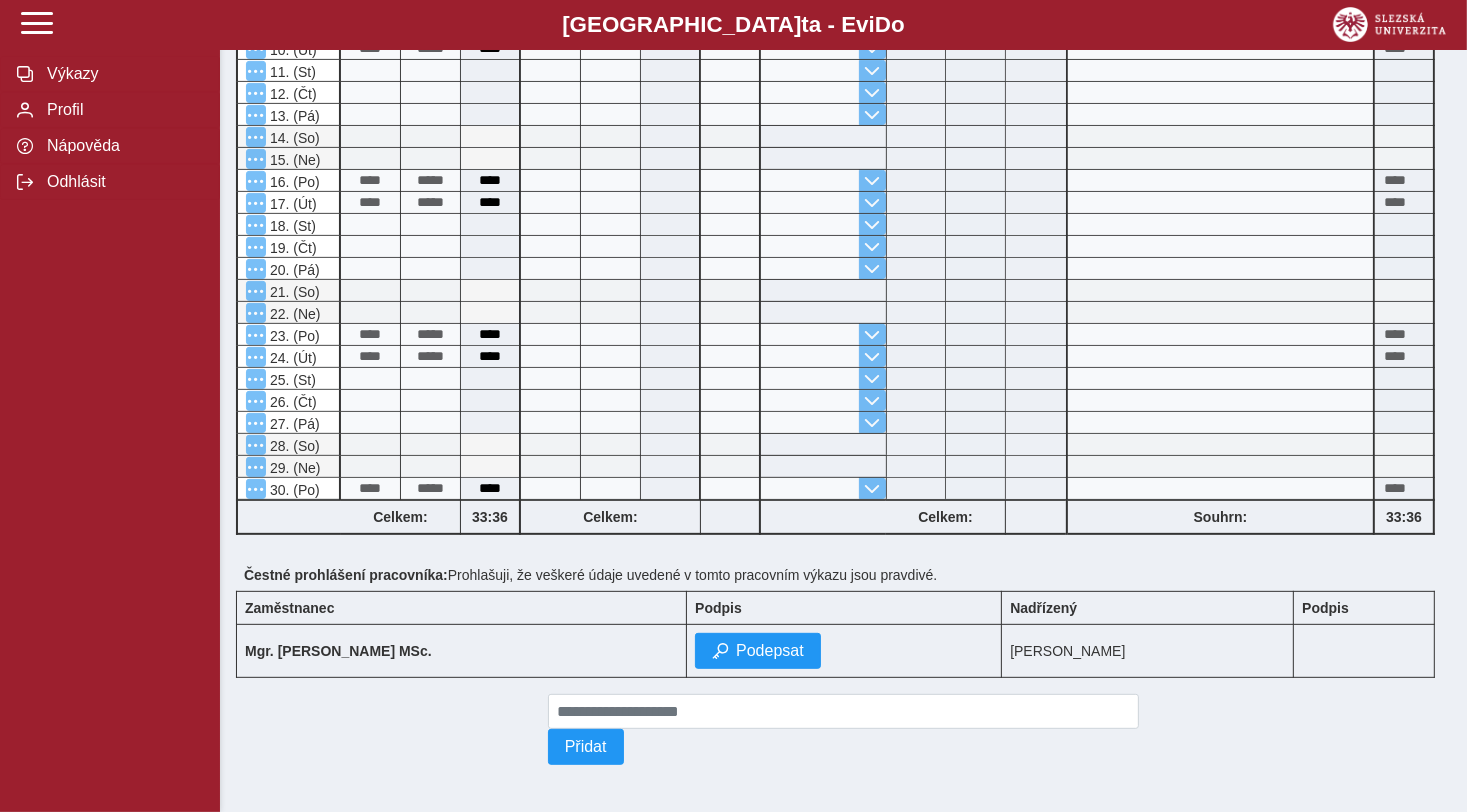 click at bounding box center [823, 290] 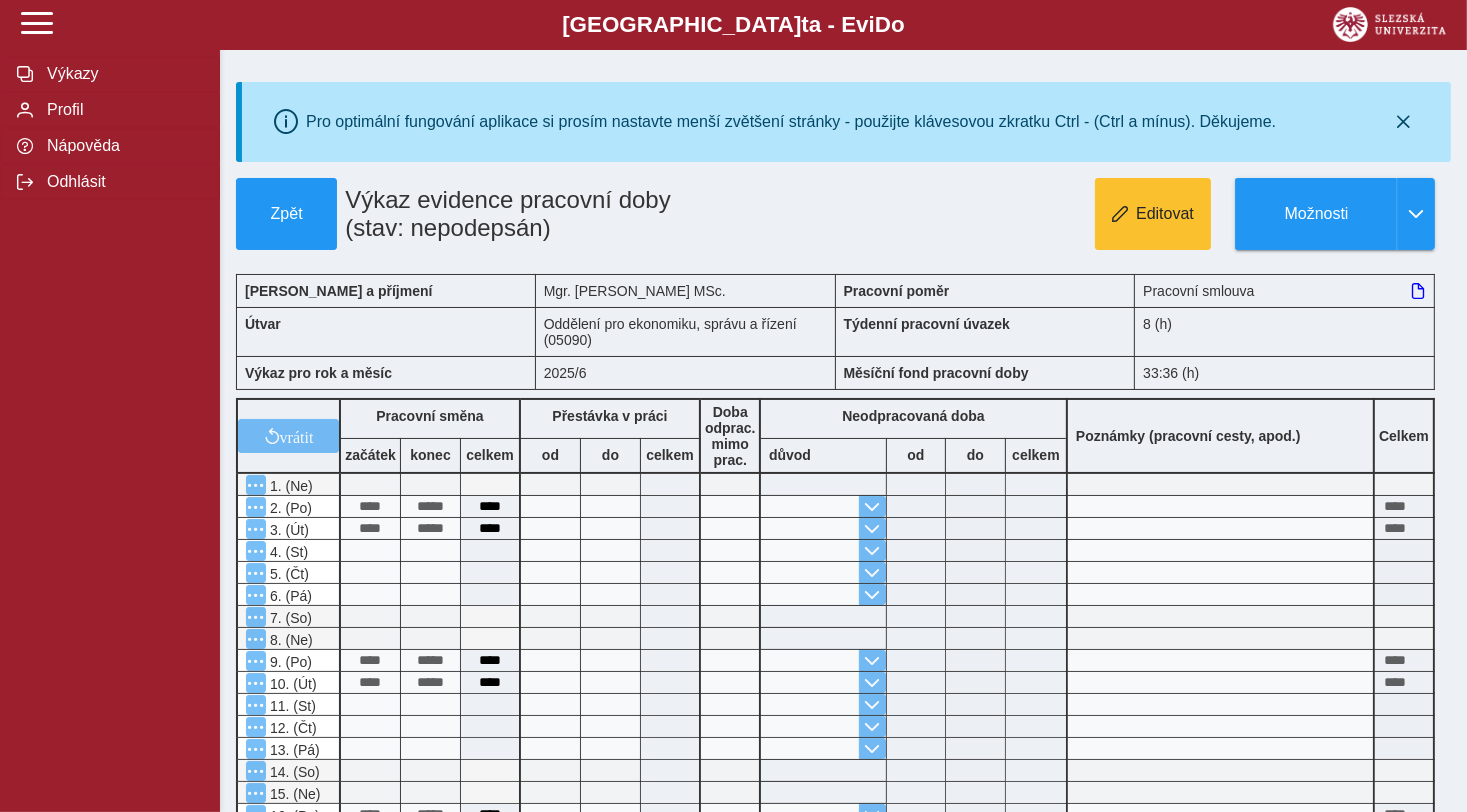 scroll, scrollTop: 634, scrollLeft: 0, axis: vertical 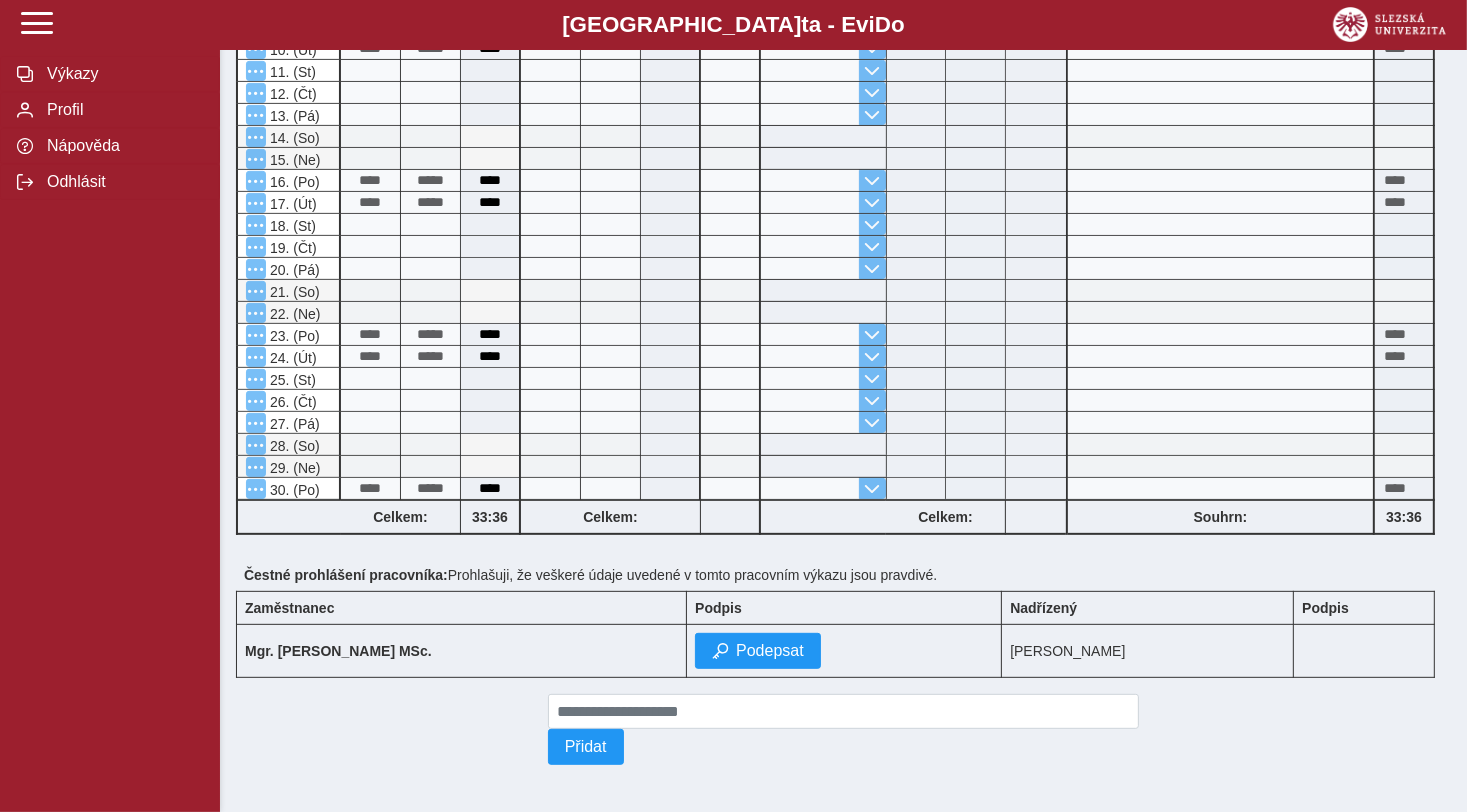 click on "Přidat" at bounding box center [844, 729] 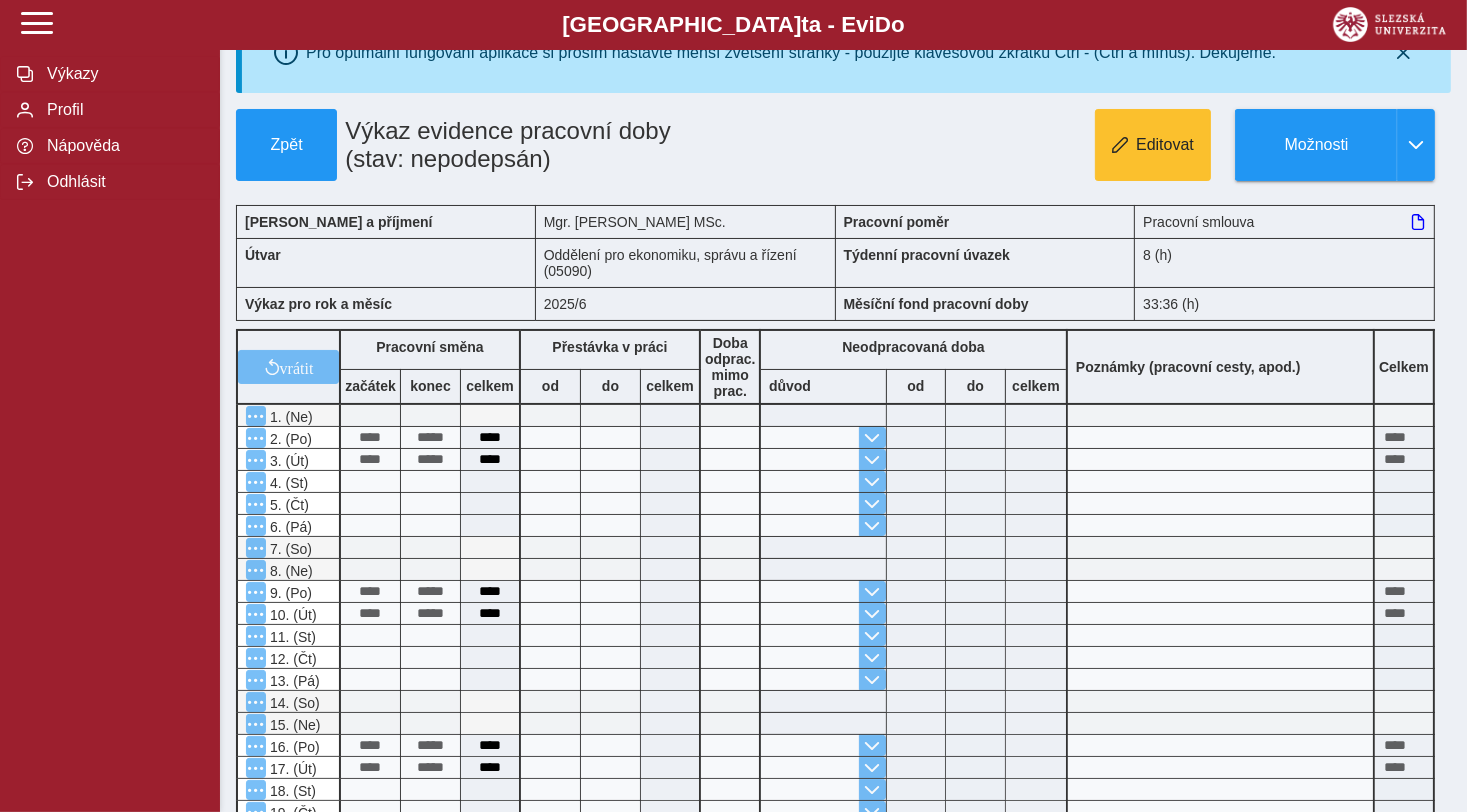 scroll, scrollTop: 46, scrollLeft: 0, axis: vertical 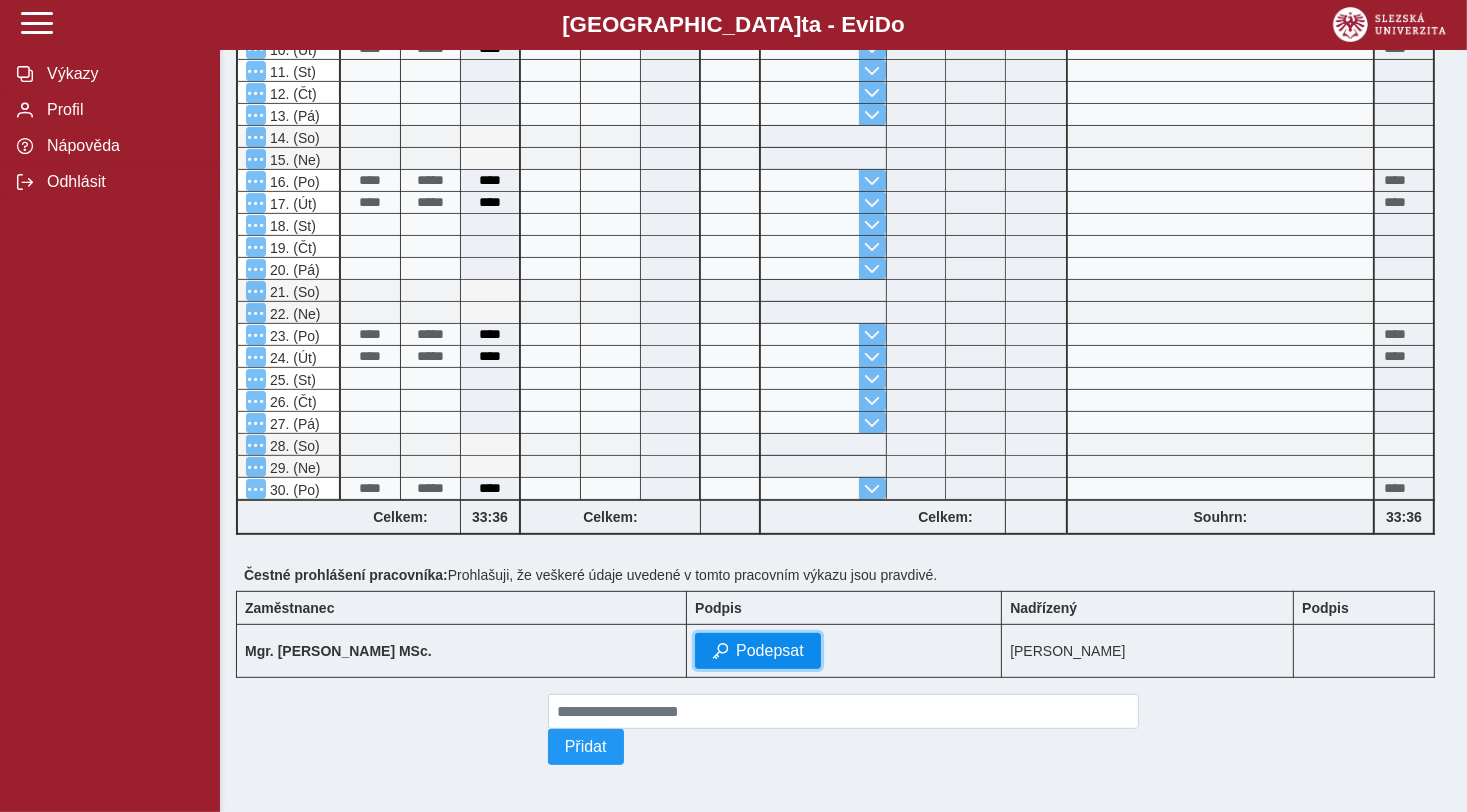click on "Podepsat" at bounding box center [758, 651] 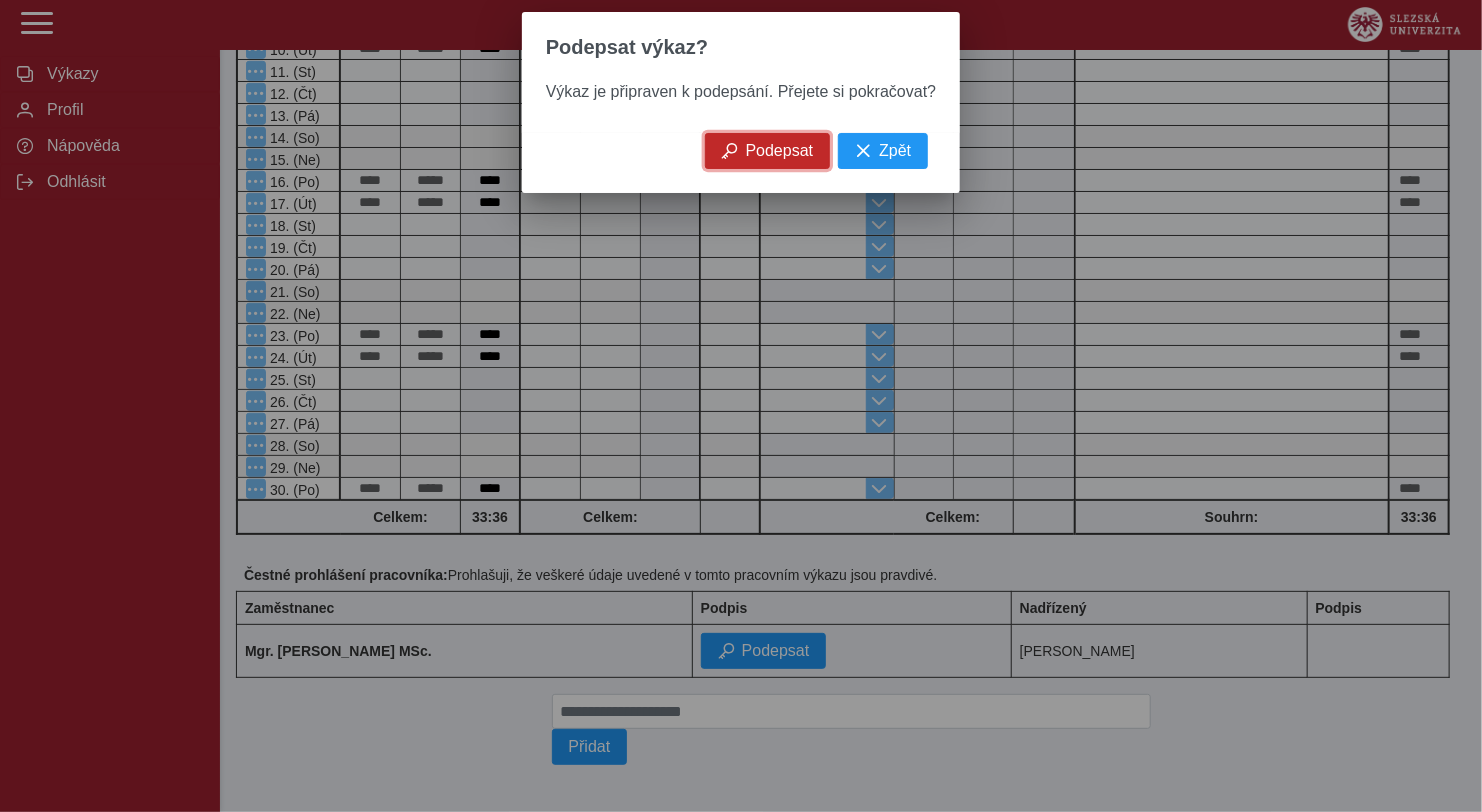 click on "Podepsat" at bounding box center (768, 151) 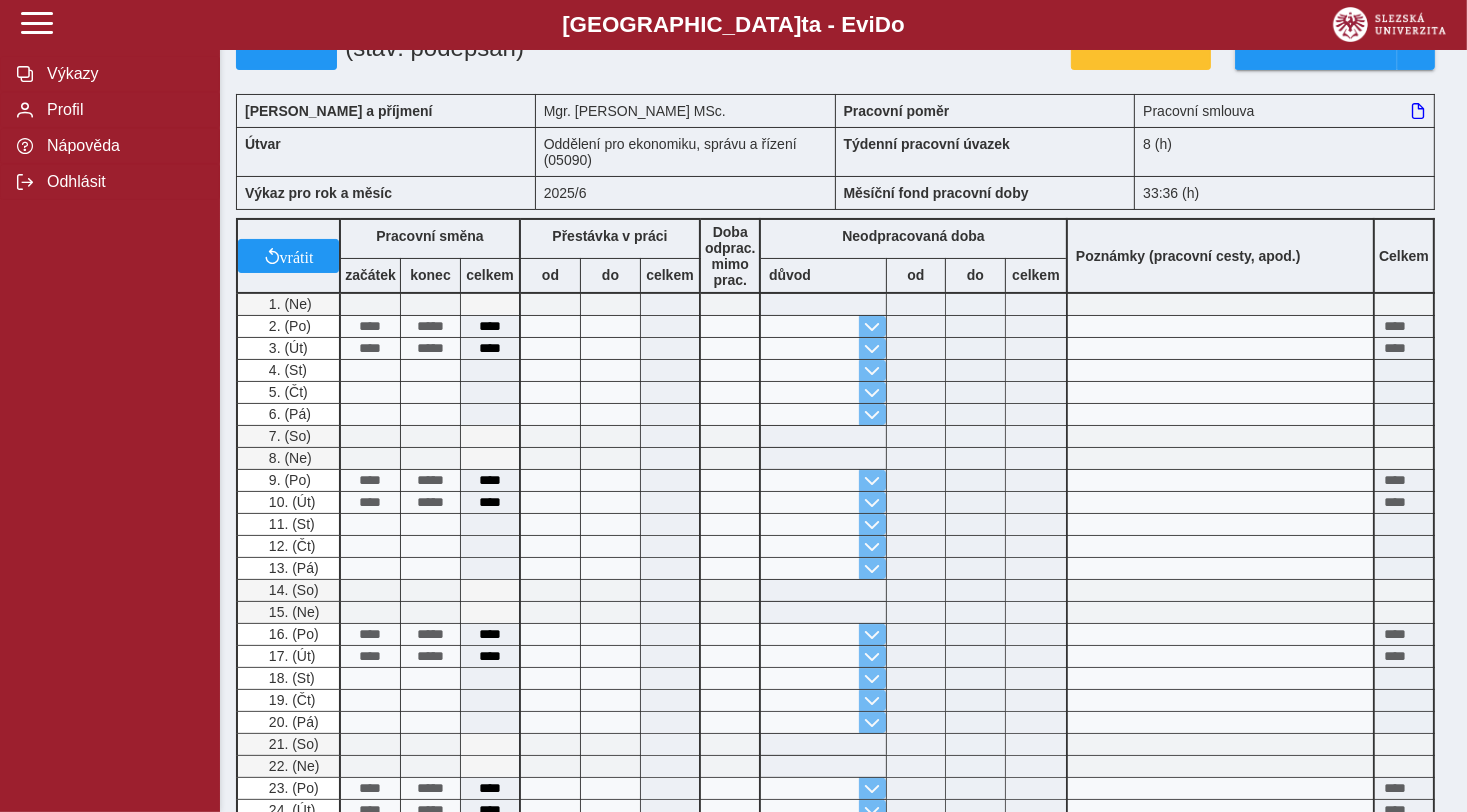 scroll, scrollTop: 708, scrollLeft: 0, axis: vertical 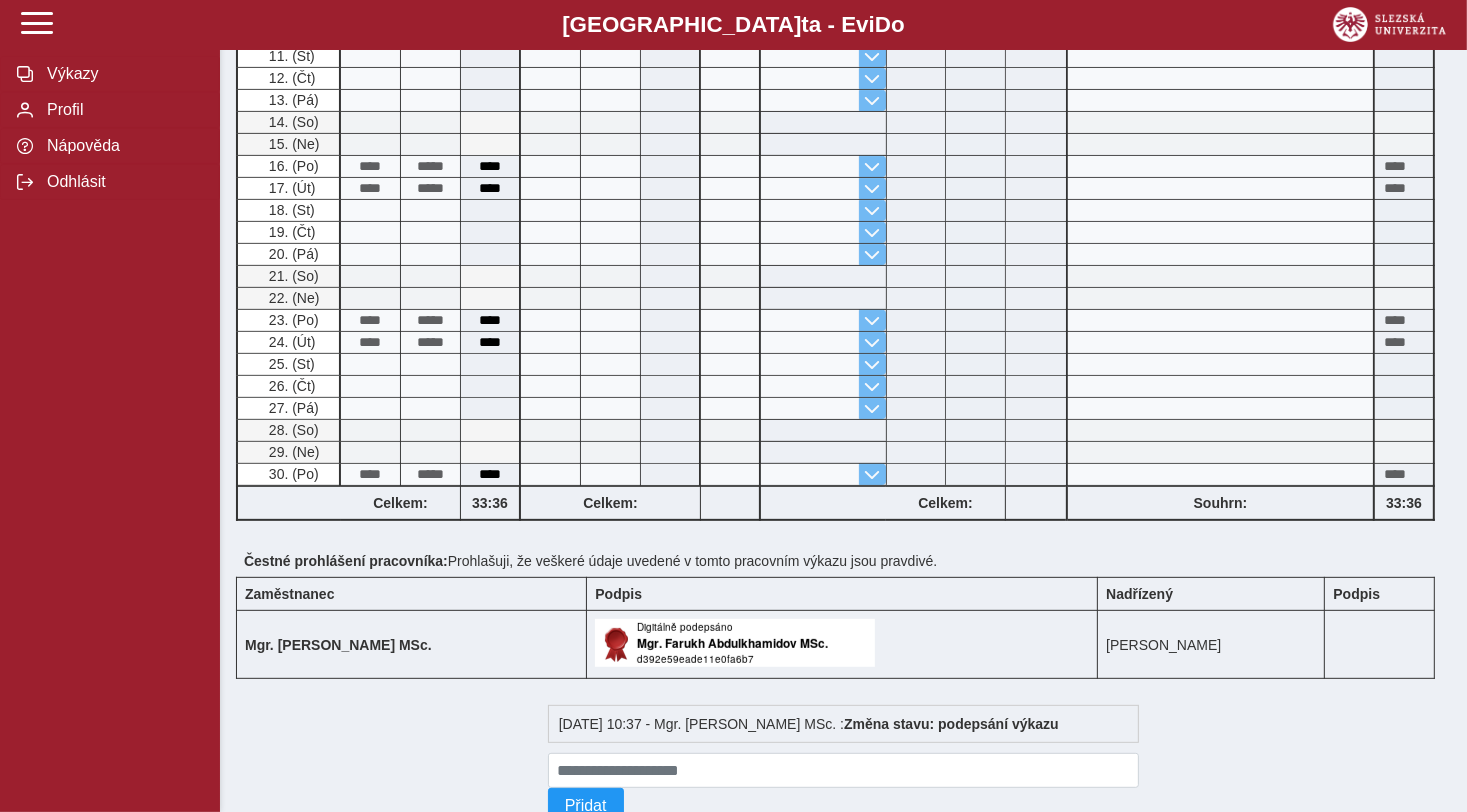 click at bounding box center [388, 759] 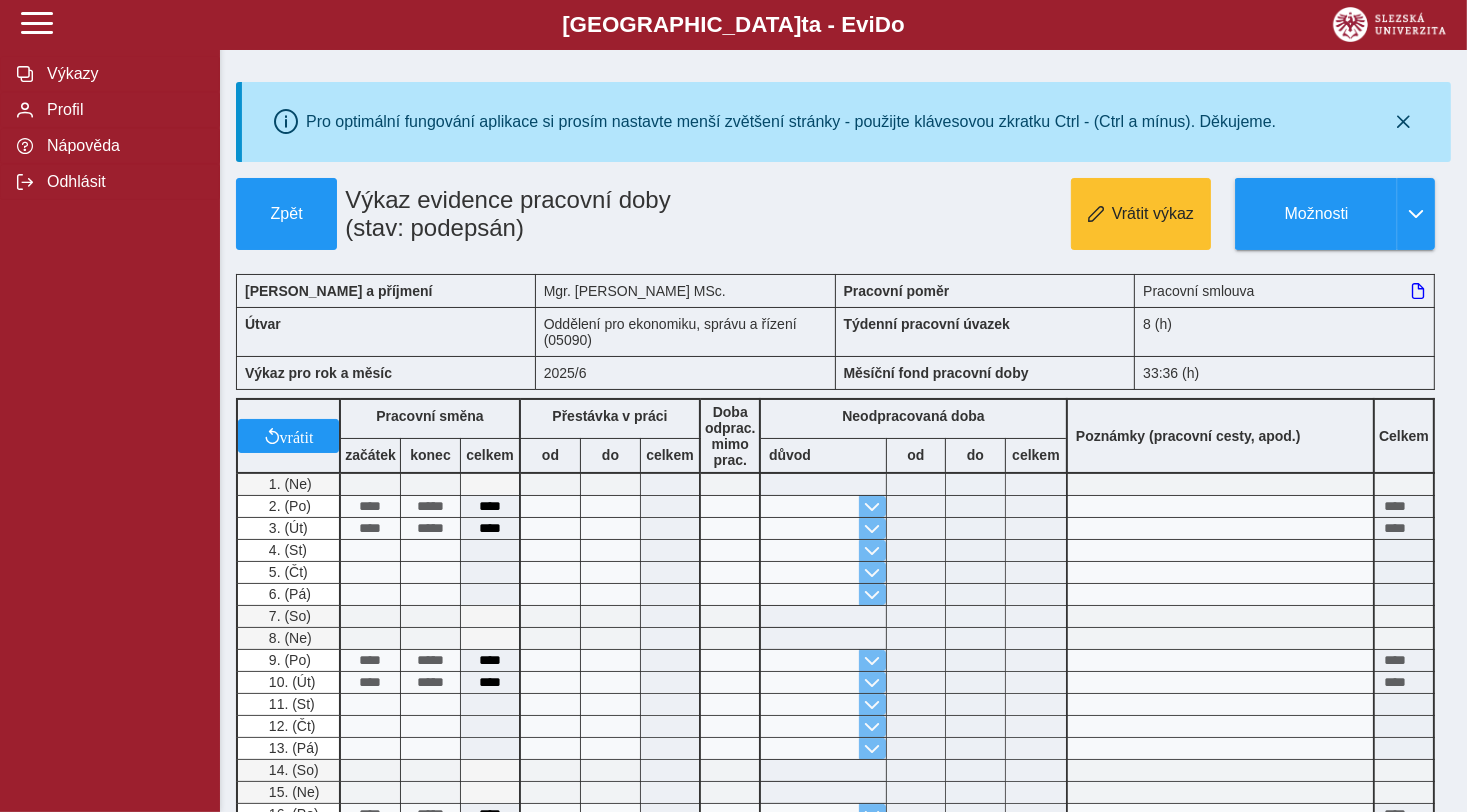 click on "Výkaz evidence pracovní doby (stav: podepsán)" at bounding box center [539, 214] 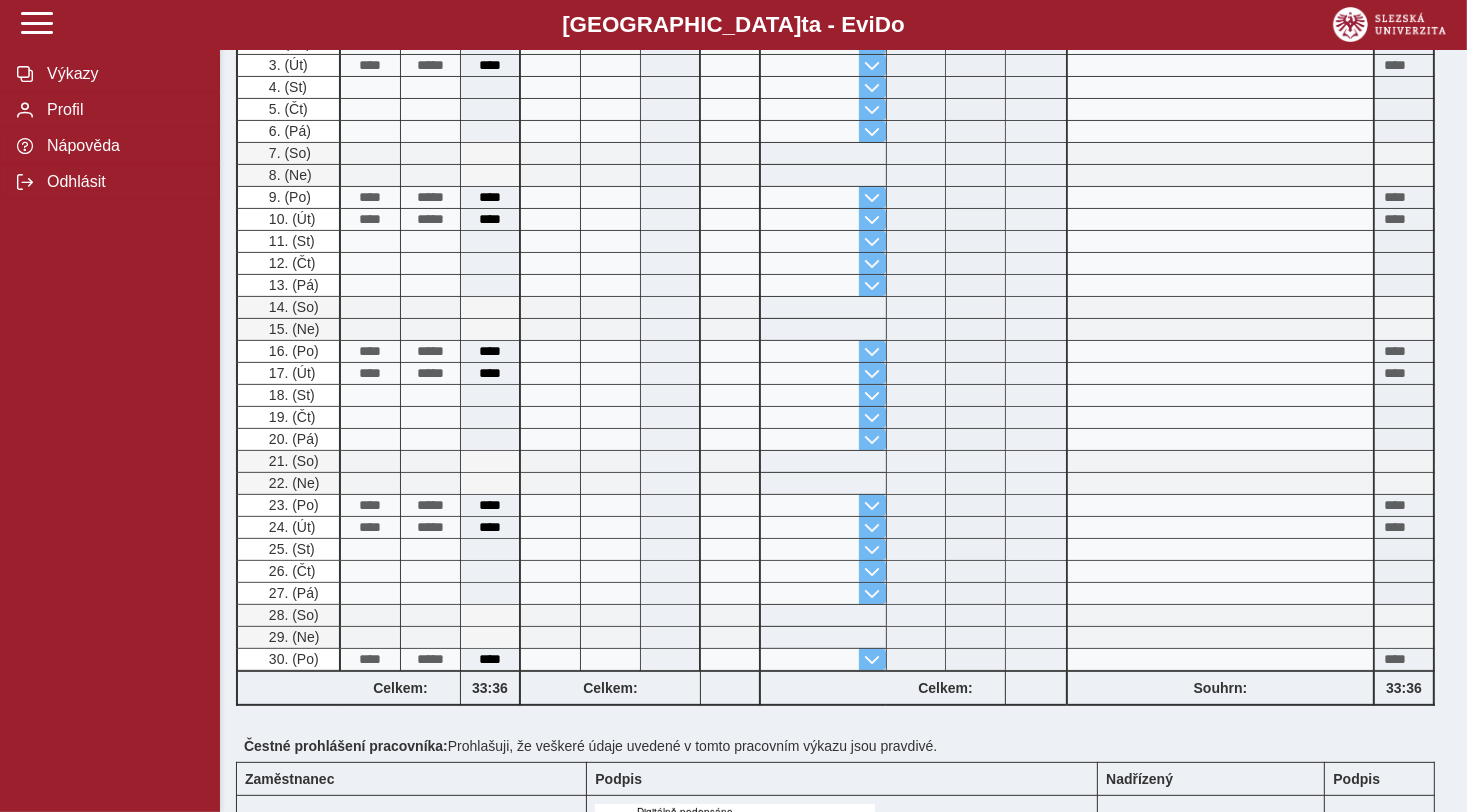 scroll, scrollTop: 0, scrollLeft: 0, axis: both 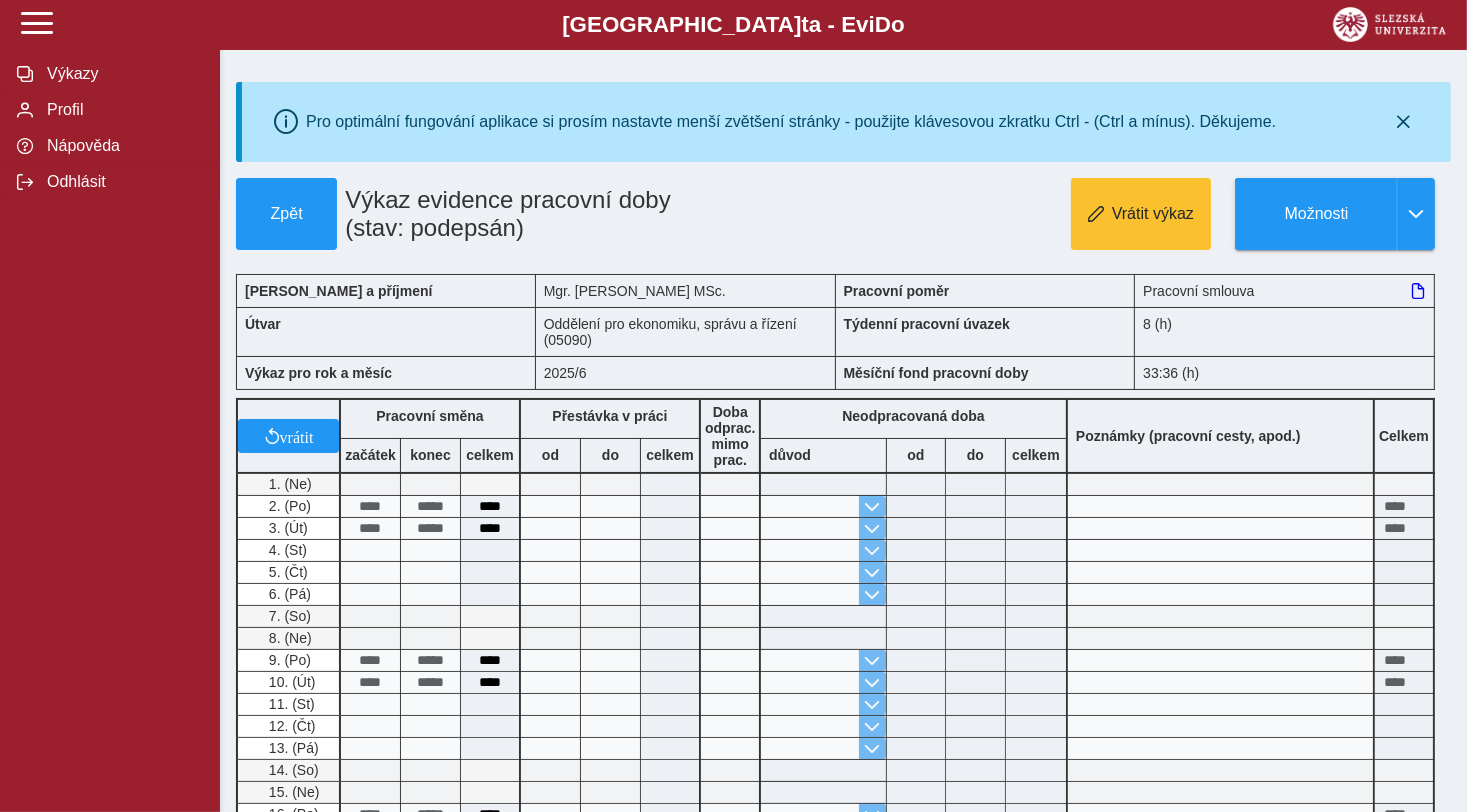 drag, startPoint x: 524, startPoint y: 234, endPoint x: 347, endPoint y: 199, distance: 180.42728 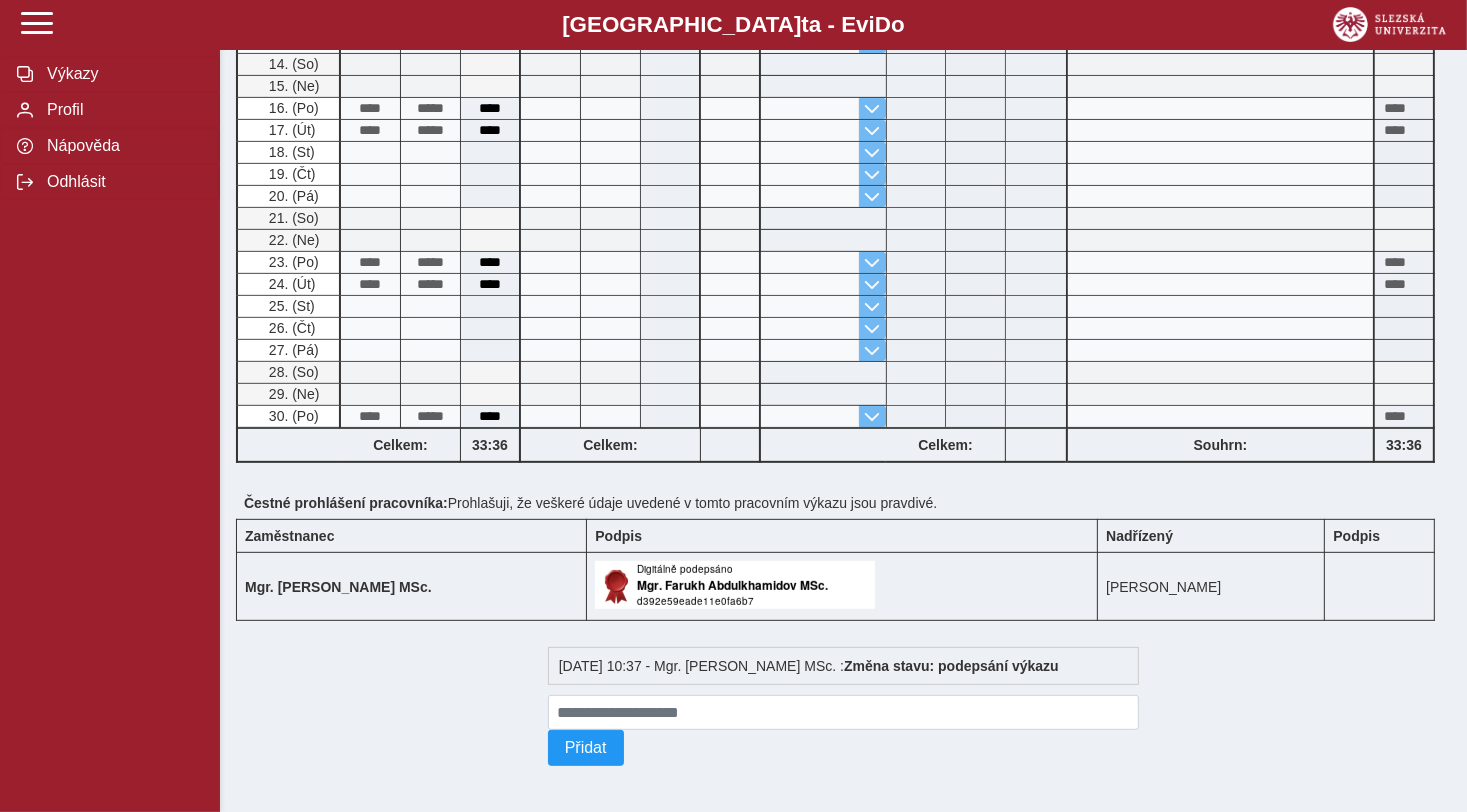scroll, scrollTop: 0, scrollLeft: 0, axis: both 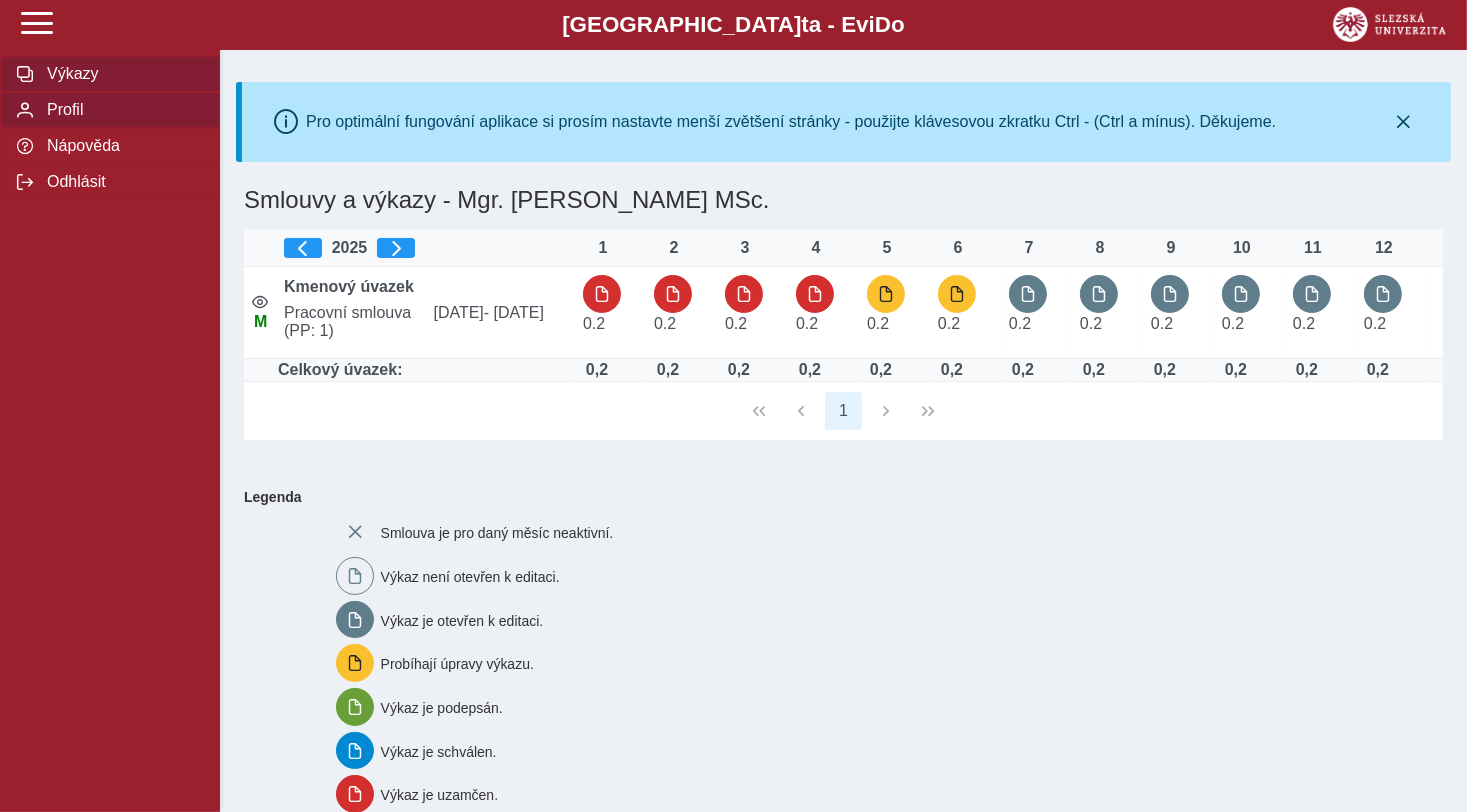 click on "Profil" at bounding box center (122, 110) 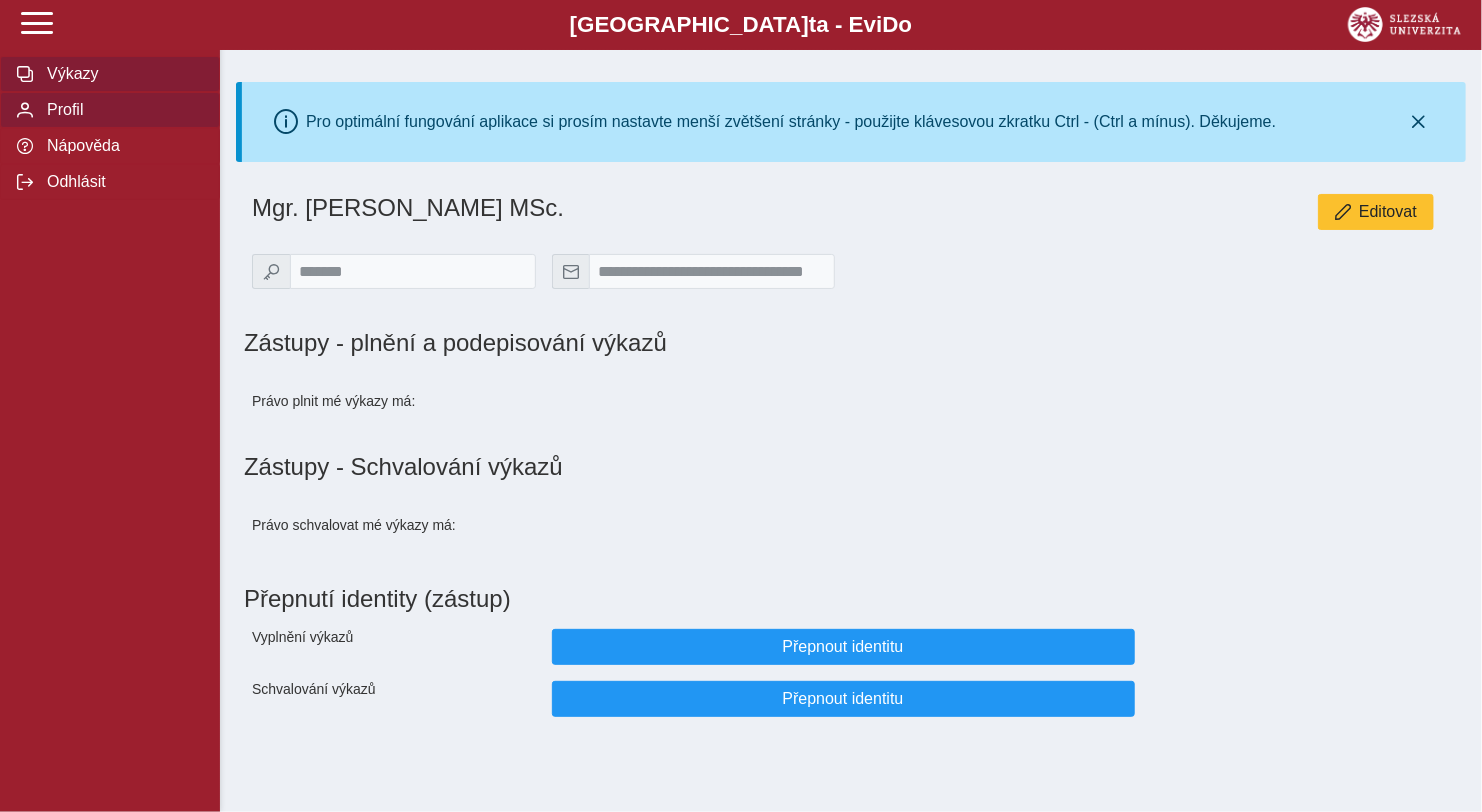 click on "Výkazy" at bounding box center (122, 74) 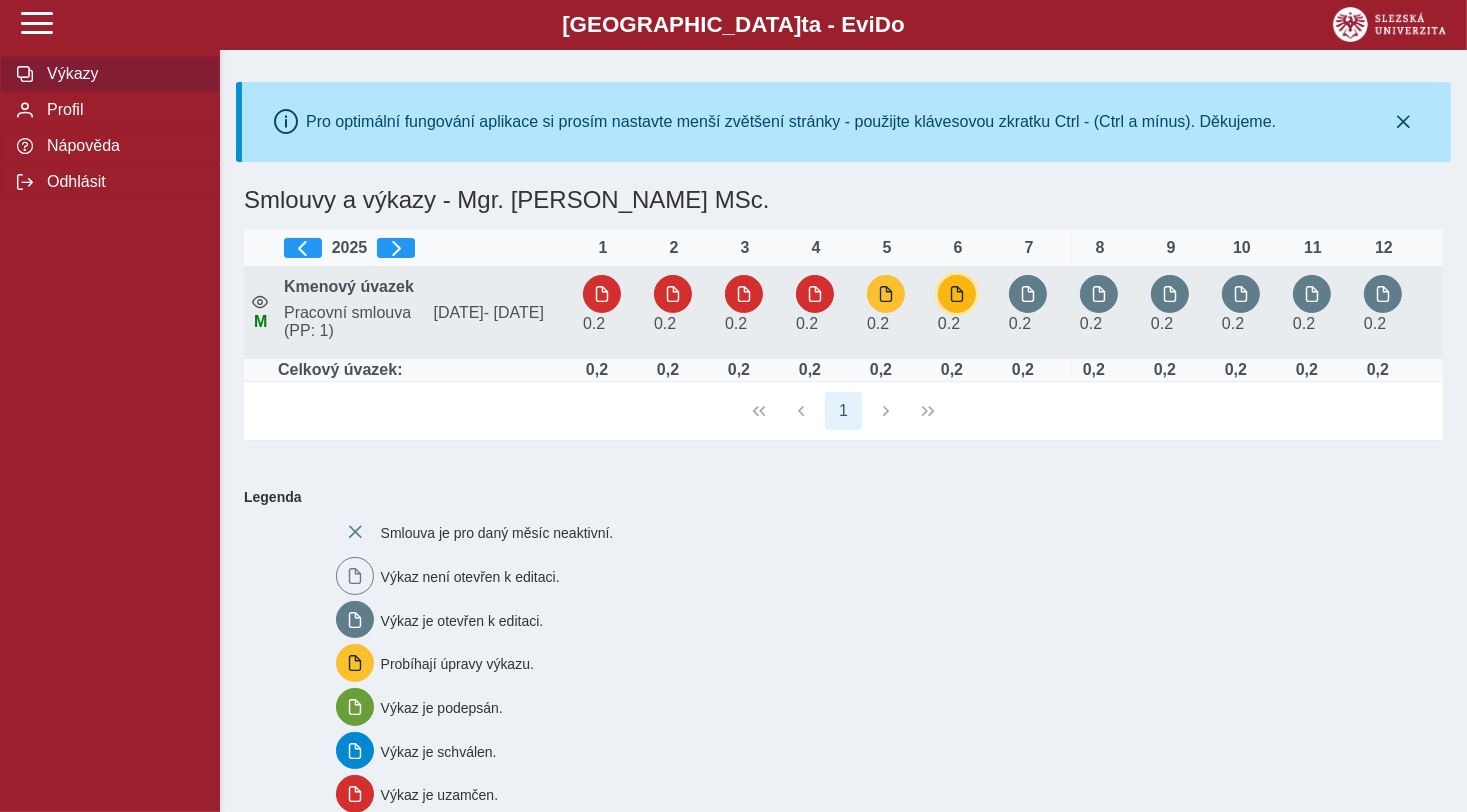 click at bounding box center (957, 294) 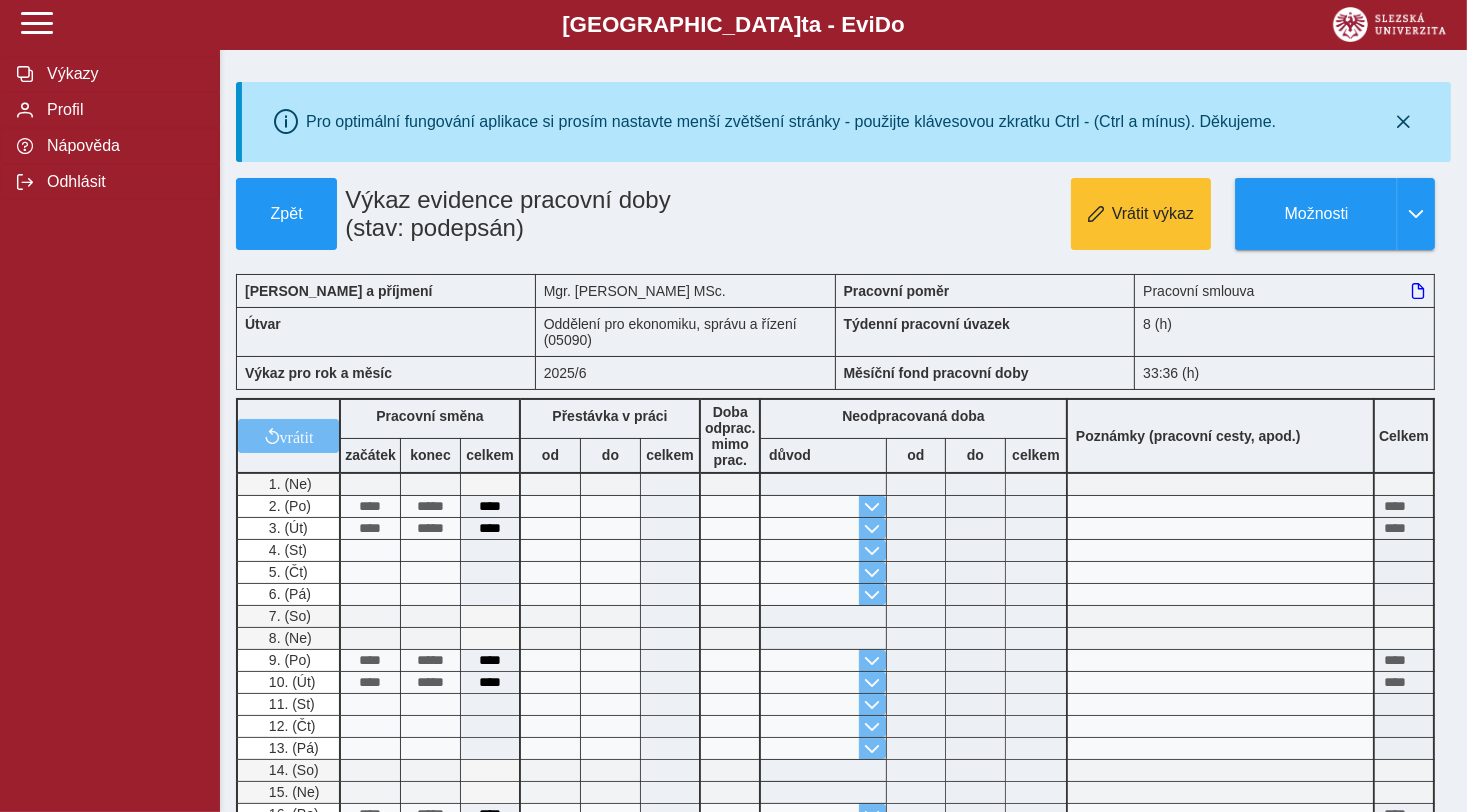 scroll, scrollTop: 708, scrollLeft: 0, axis: vertical 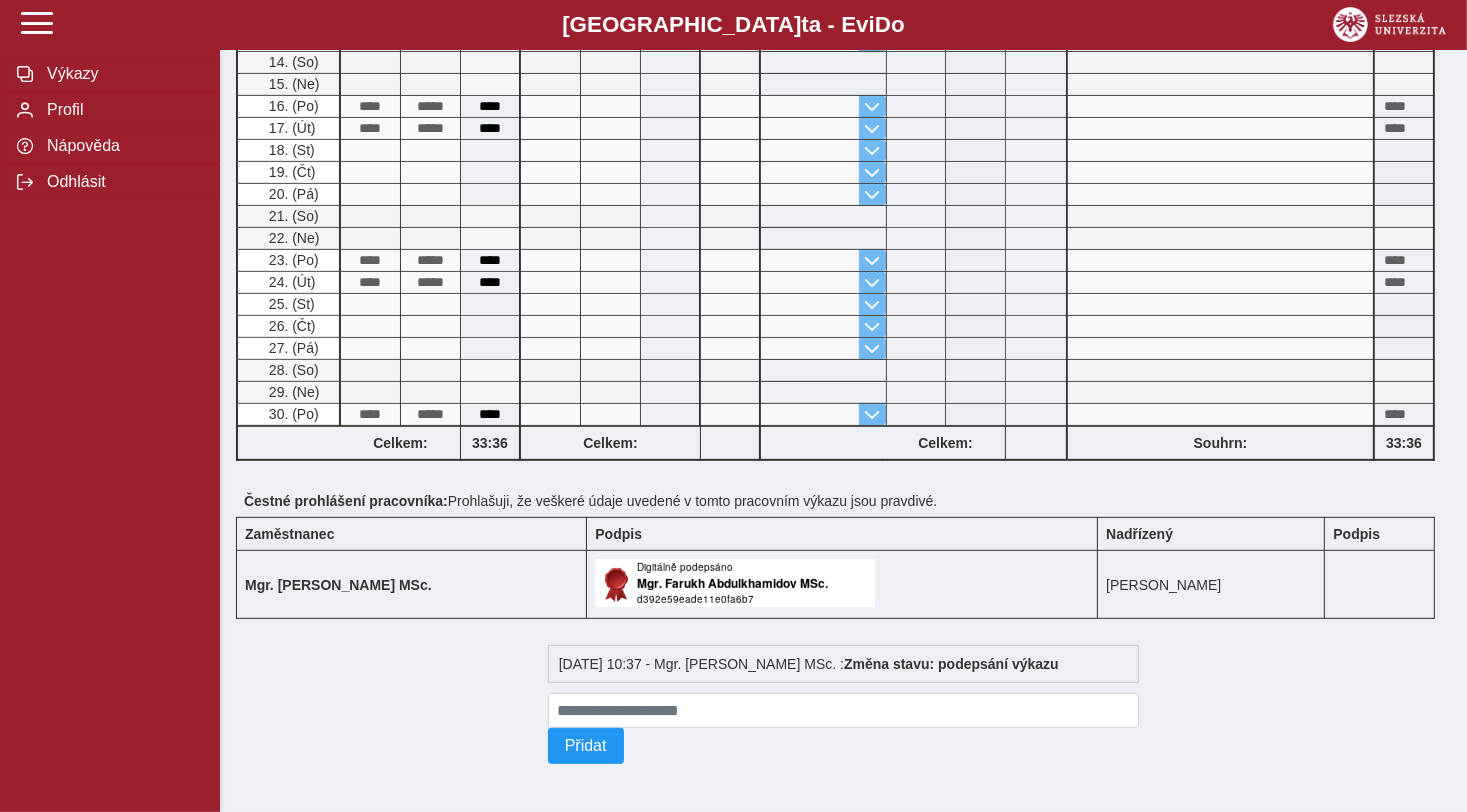 type 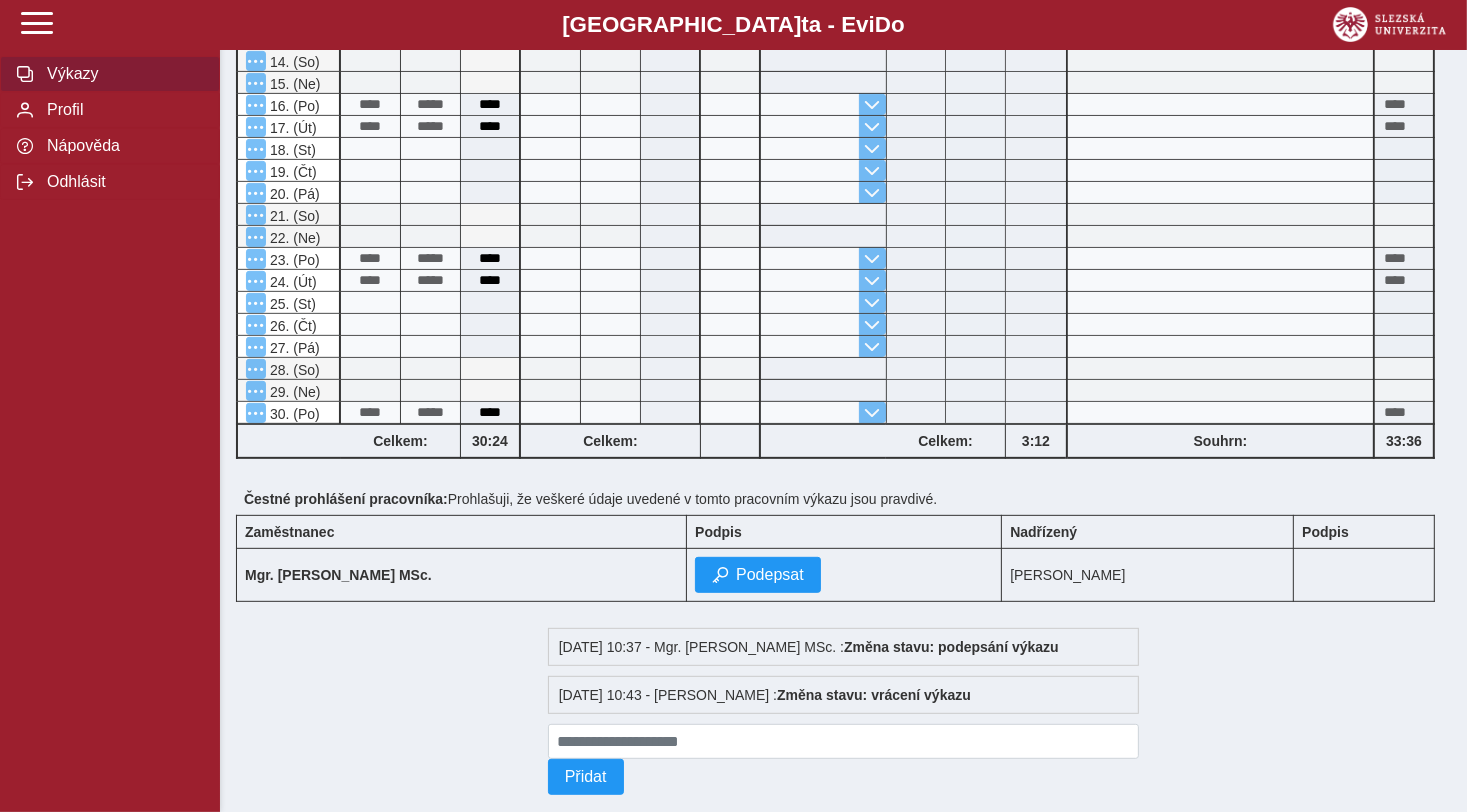 click on "Výkazy" at bounding box center (110, 74) 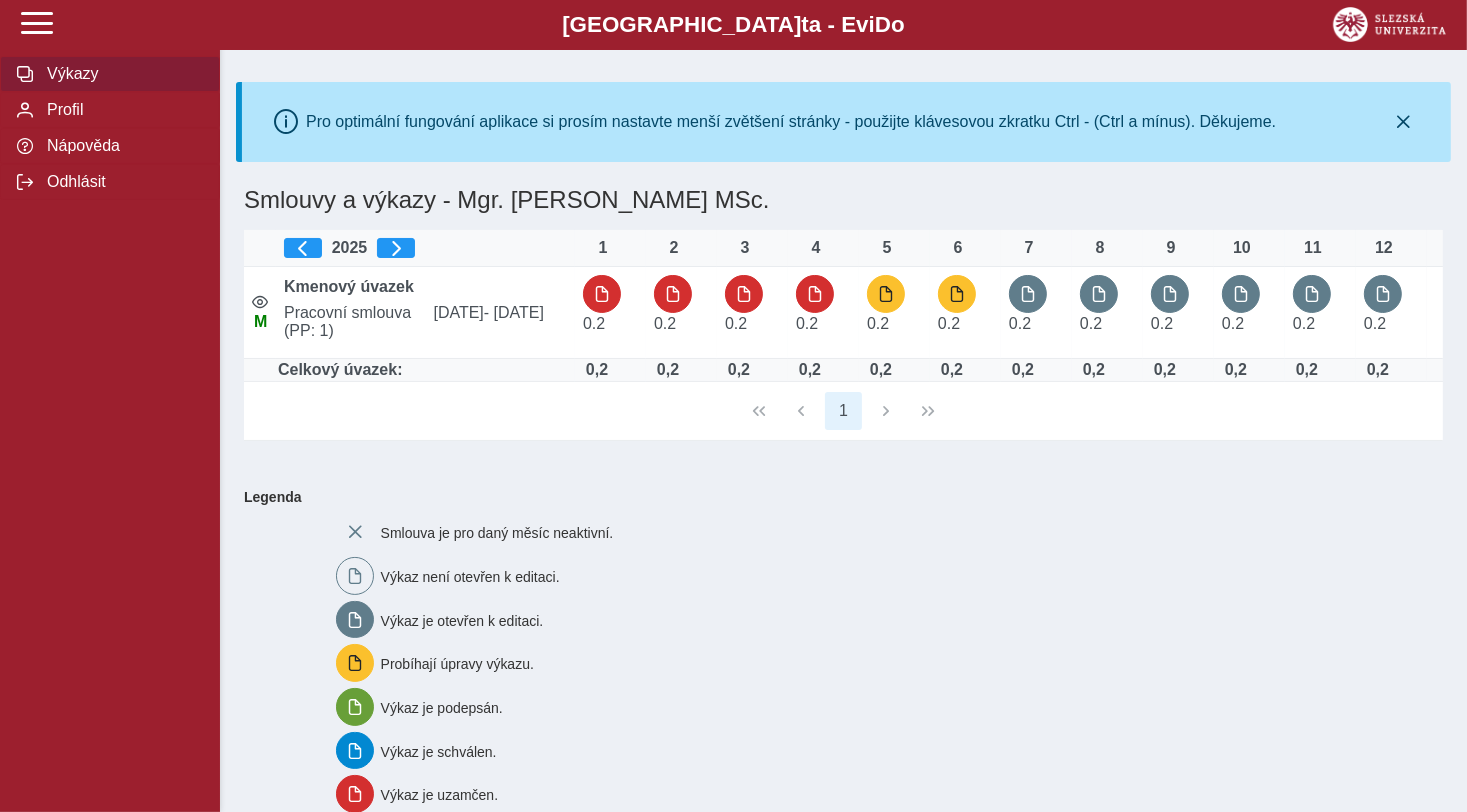 scroll, scrollTop: 0, scrollLeft: 0, axis: both 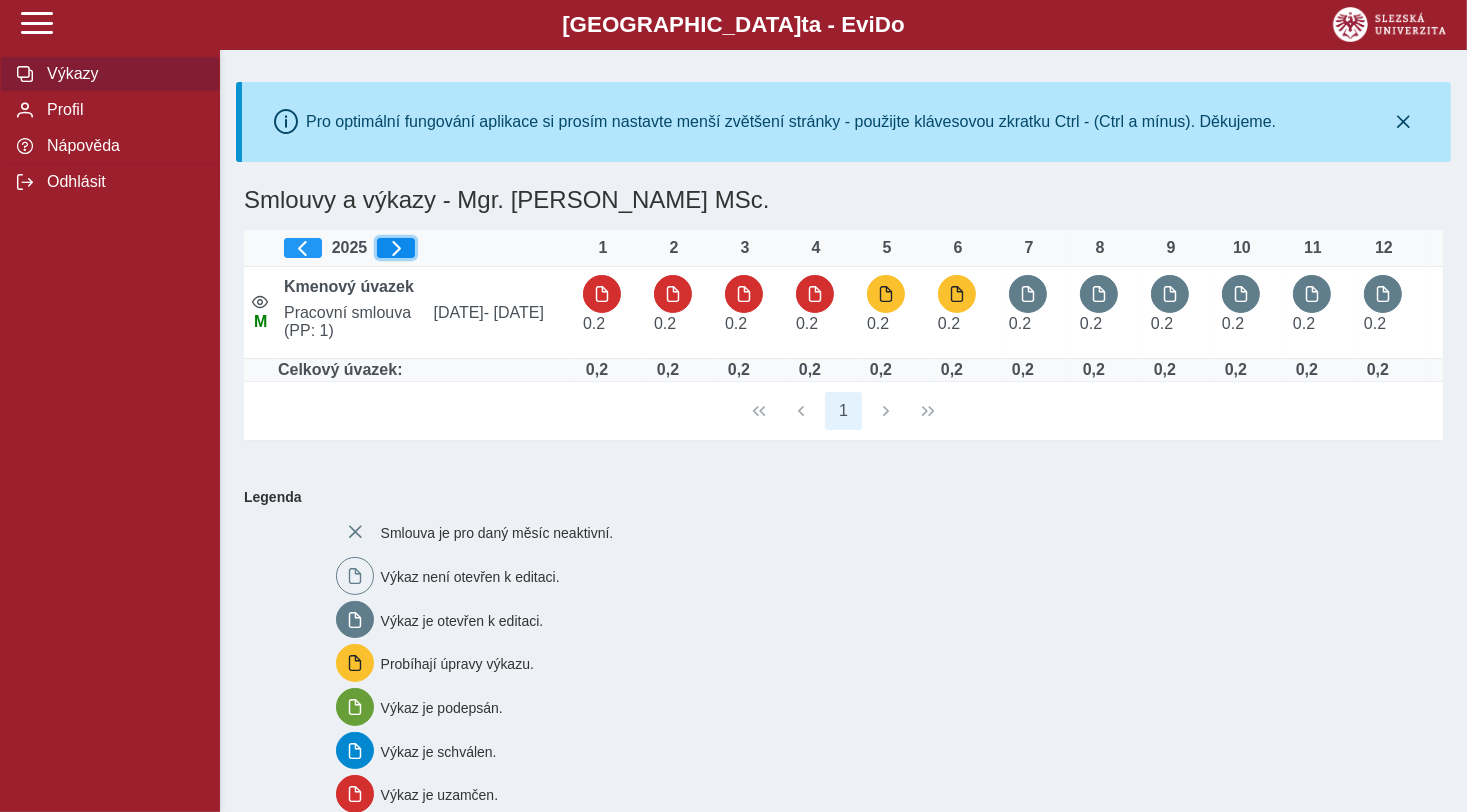 click at bounding box center (396, 248) 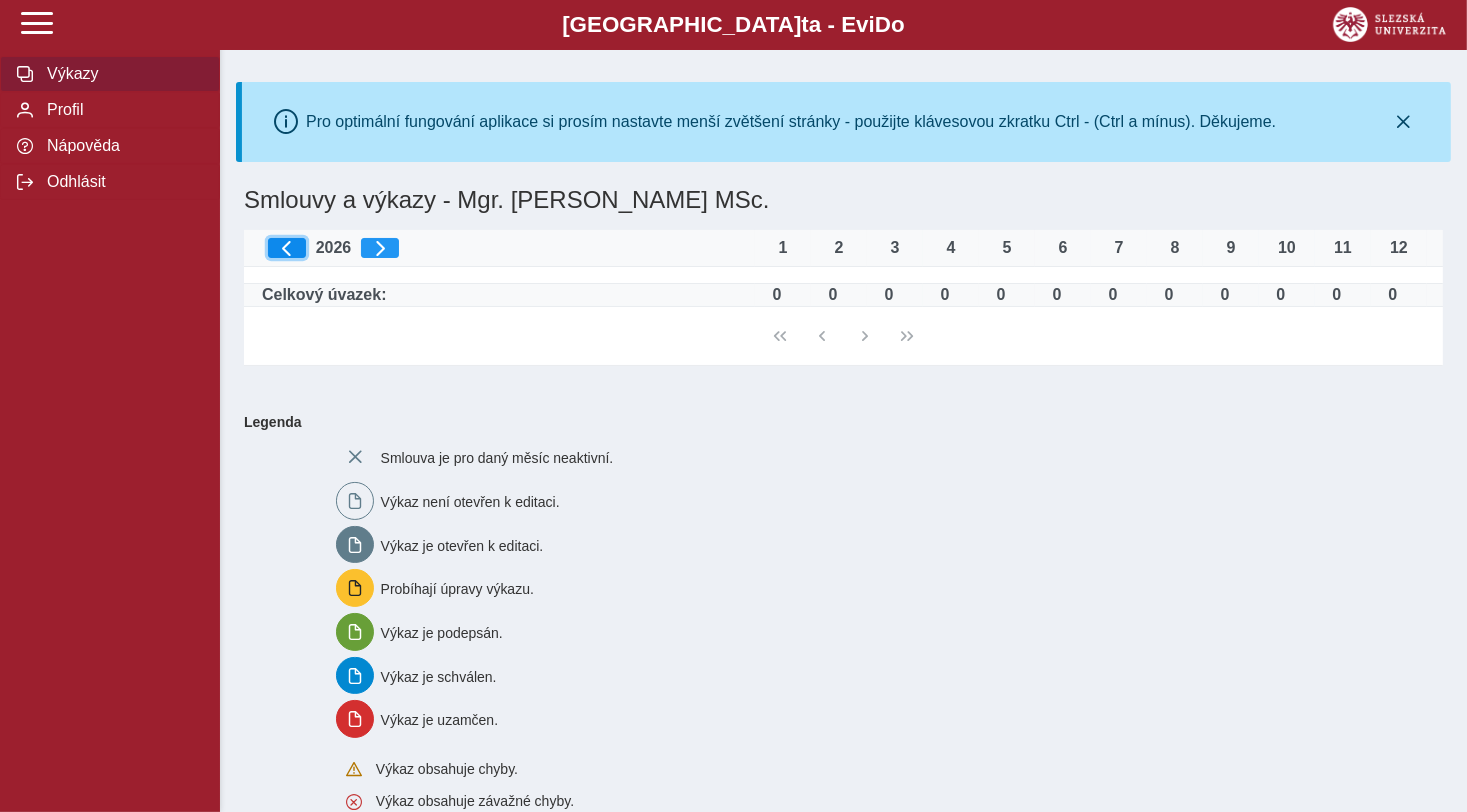 click at bounding box center [287, 248] 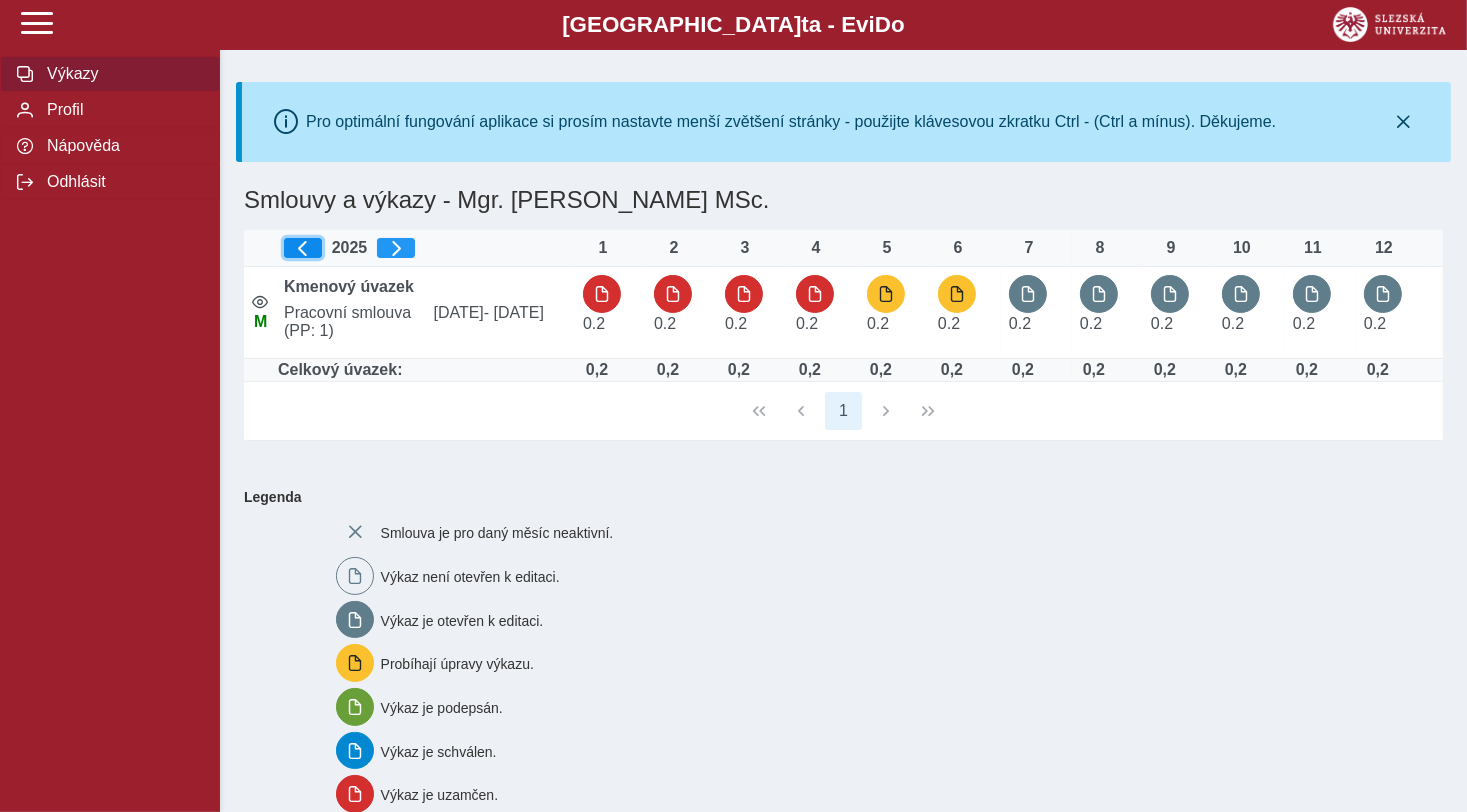 click at bounding box center (303, 248) 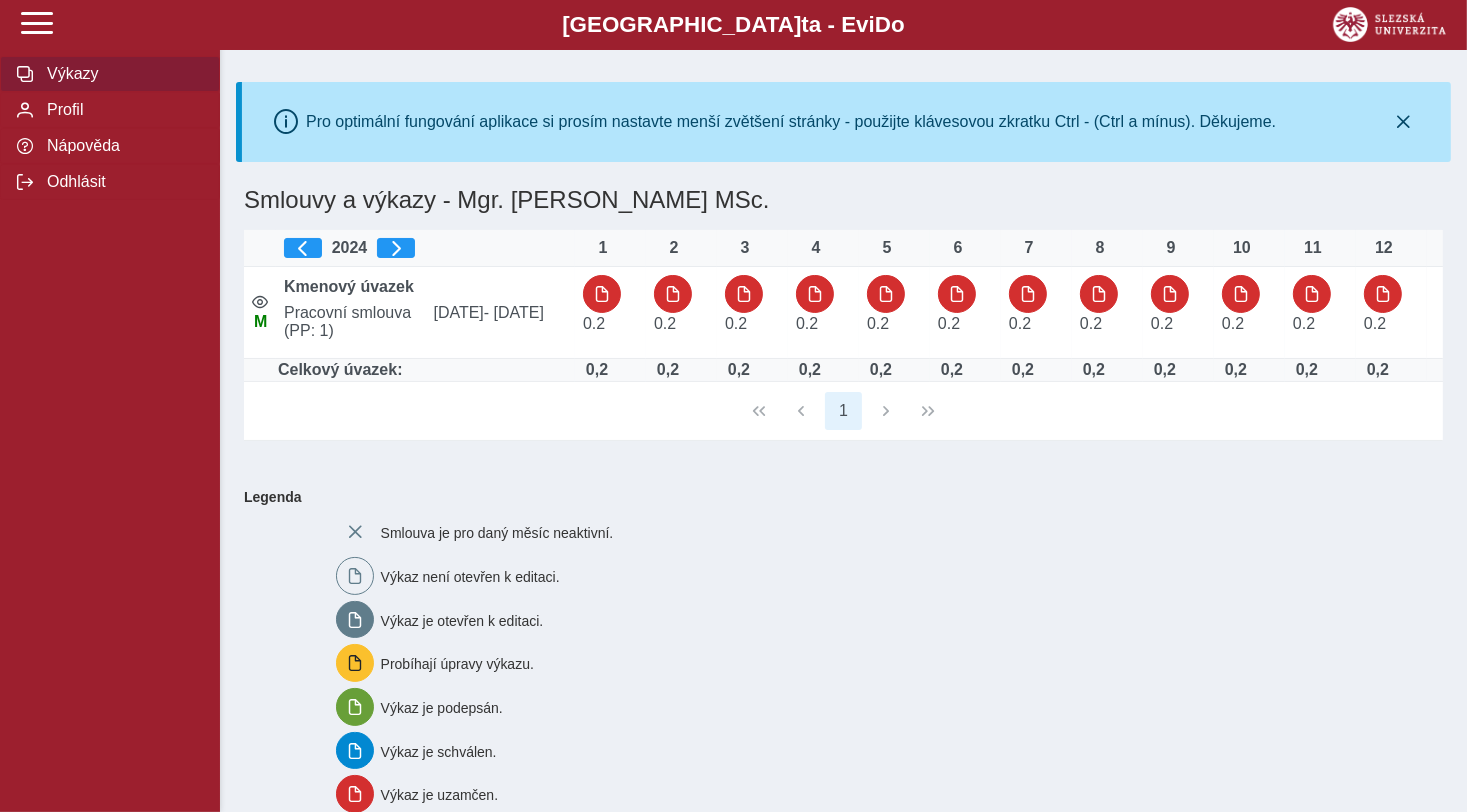 click on "2024" at bounding box center [425, 248] 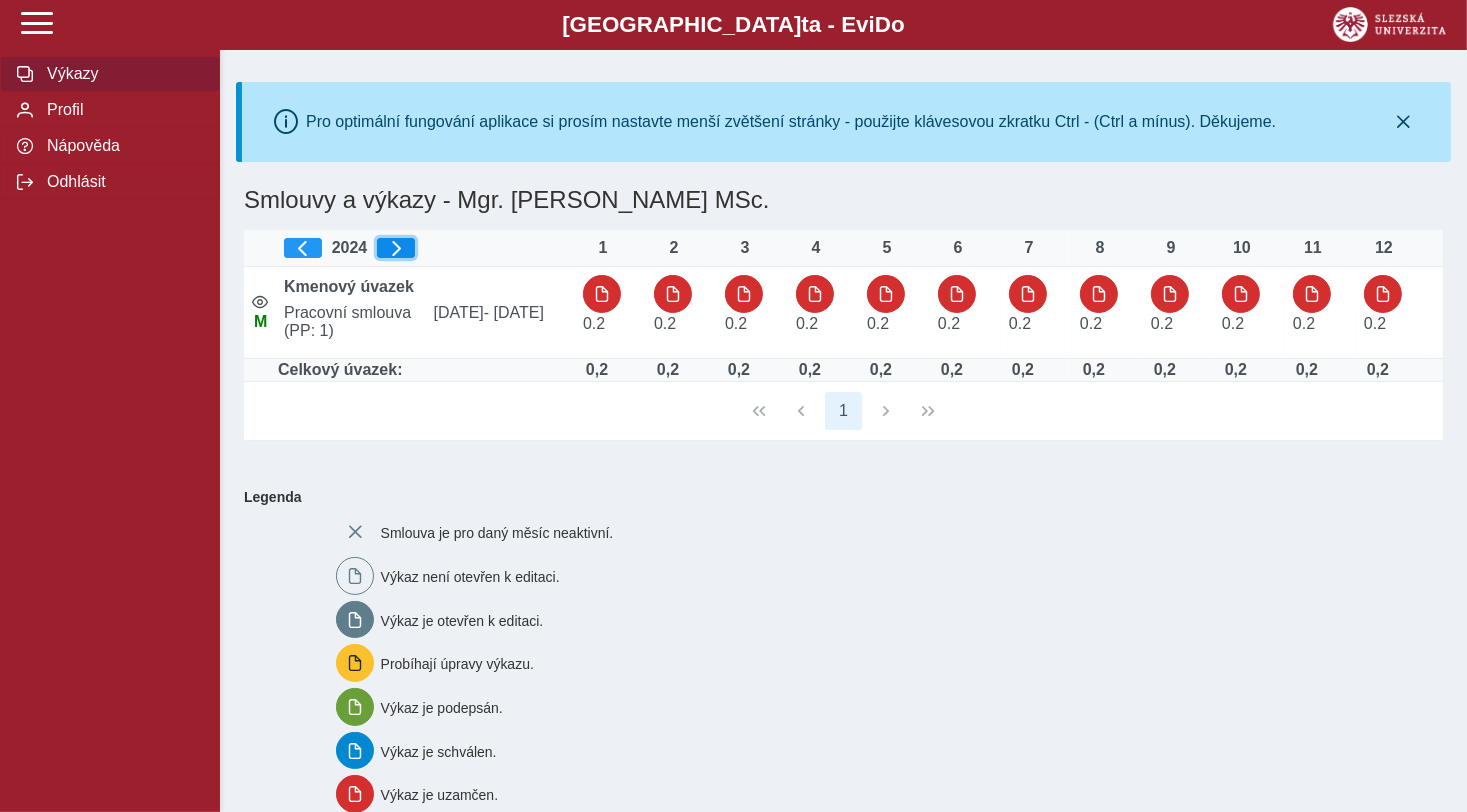 click at bounding box center [396, 248] 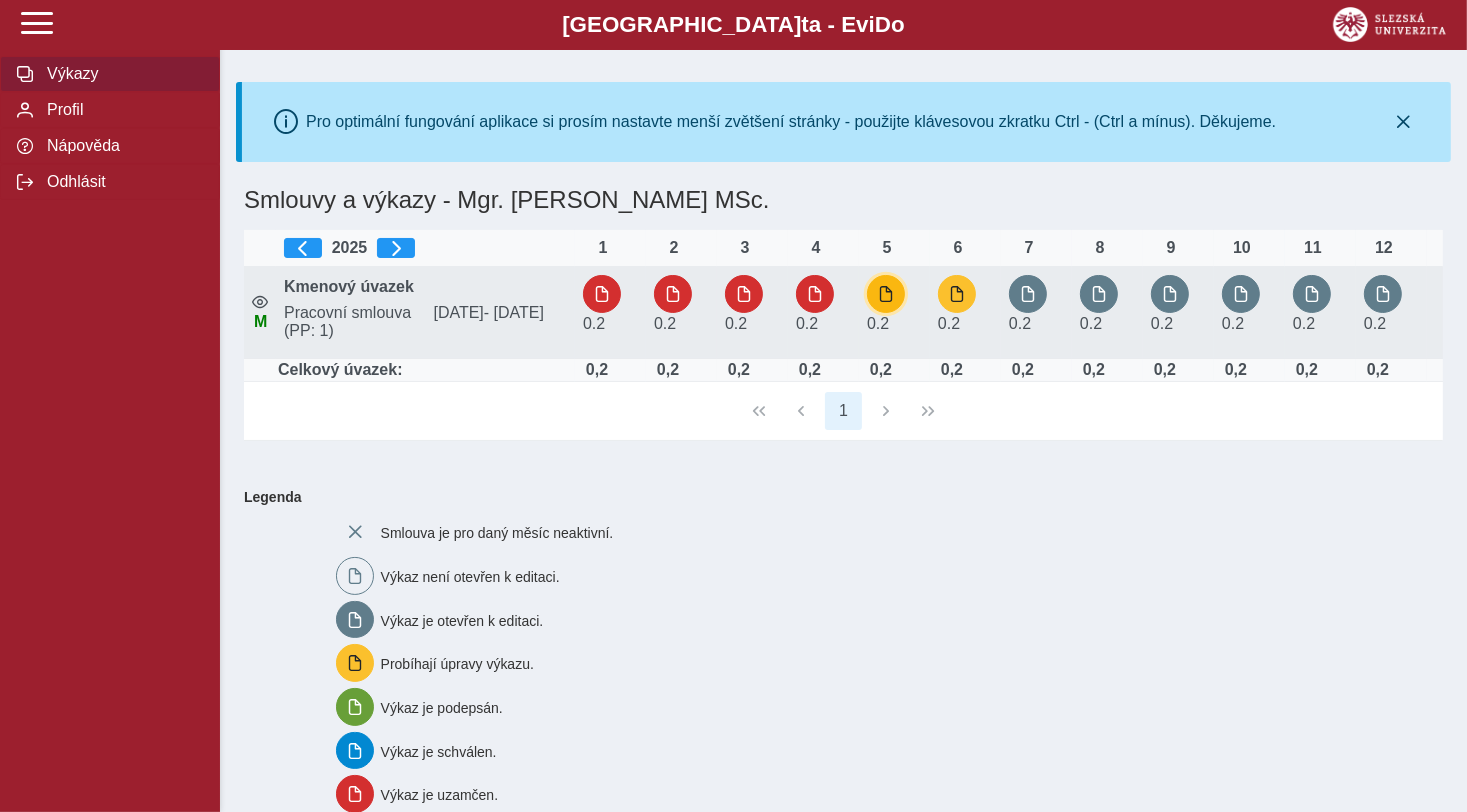 click at bounding box center (886, 294) 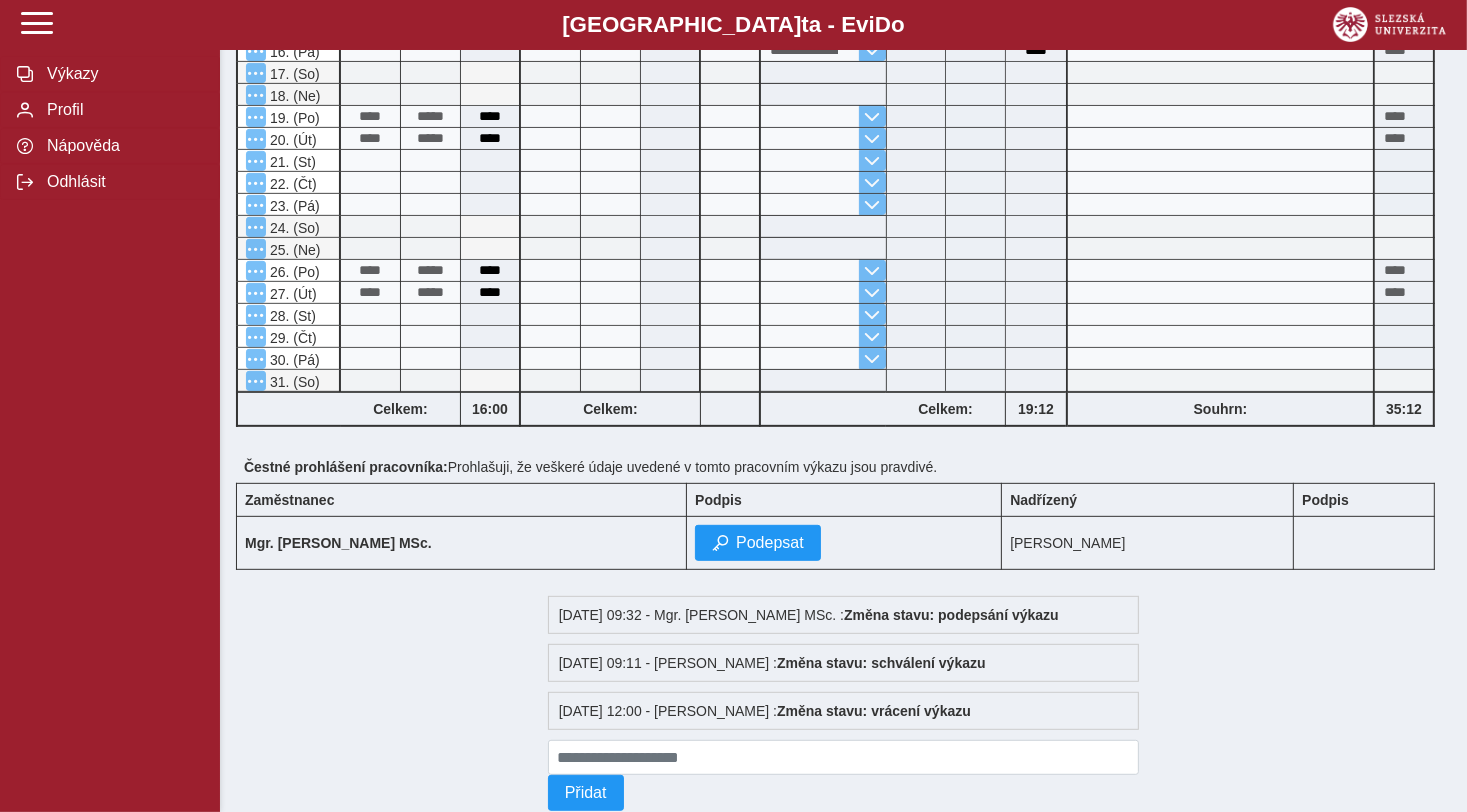 scroll, scrollTop: 811, scrollLeft: 0, axis: vertical 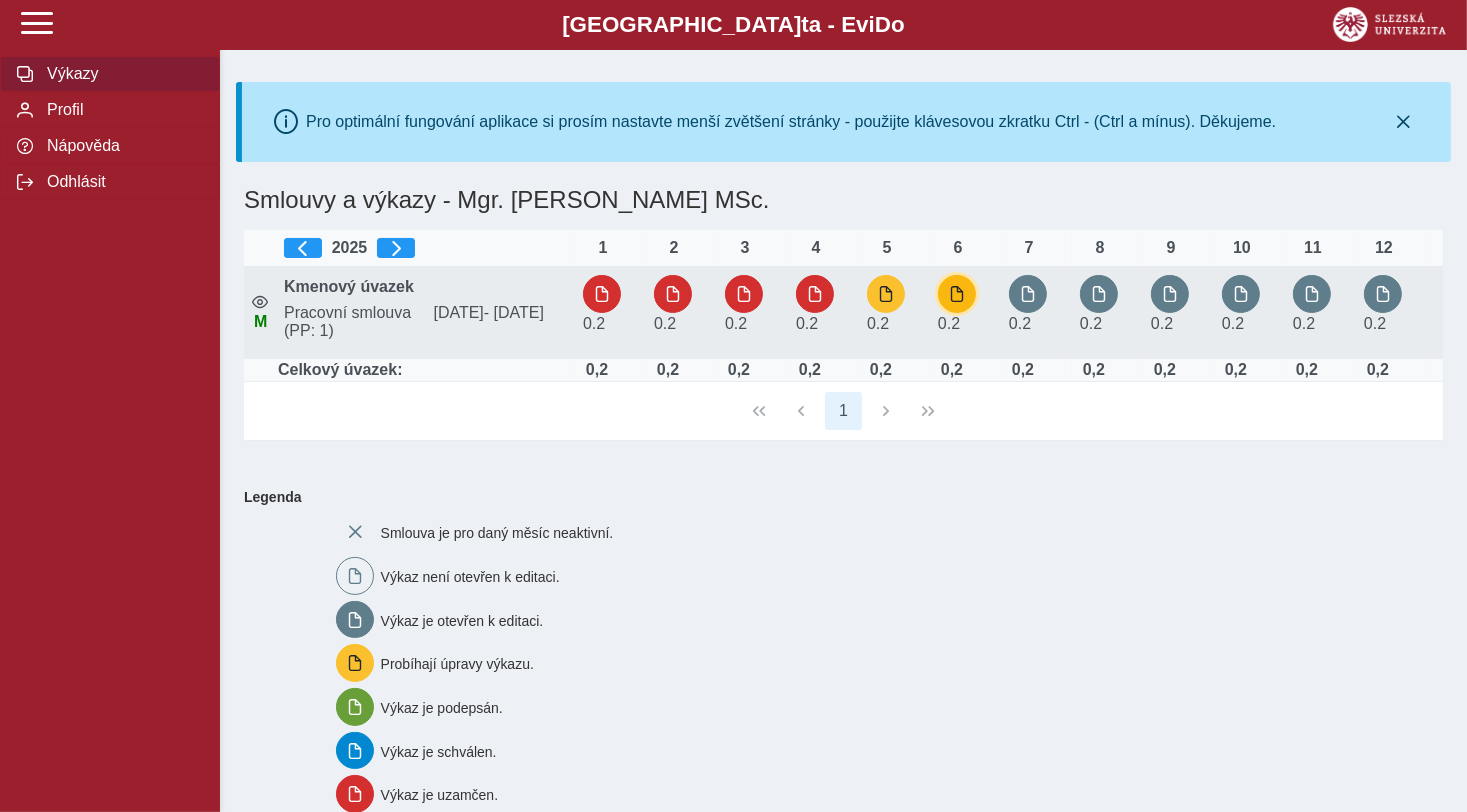 click at bounding box center (957, 294) 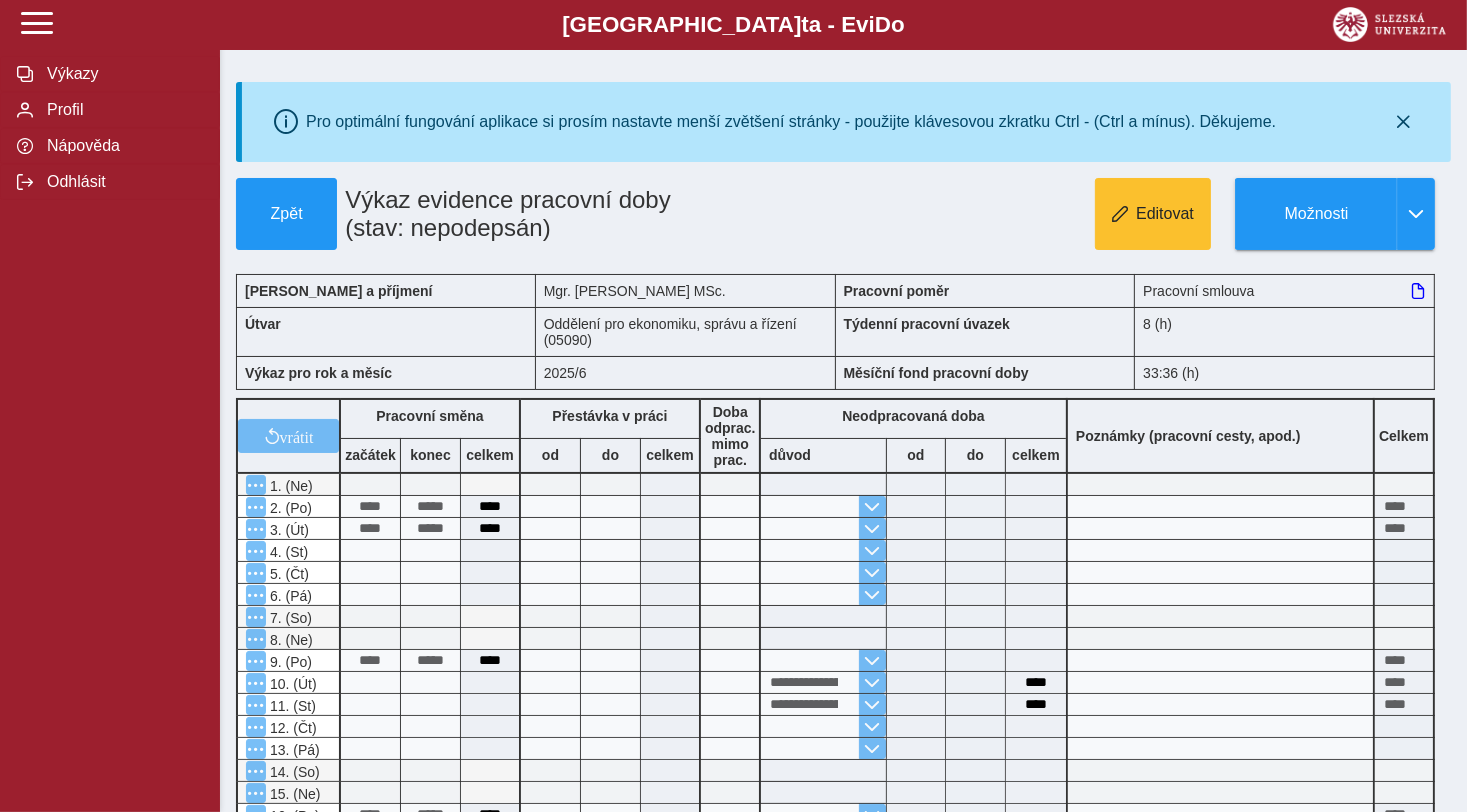 scroll, scrollTop: 741, scrollLeft: 0, axis: vertical 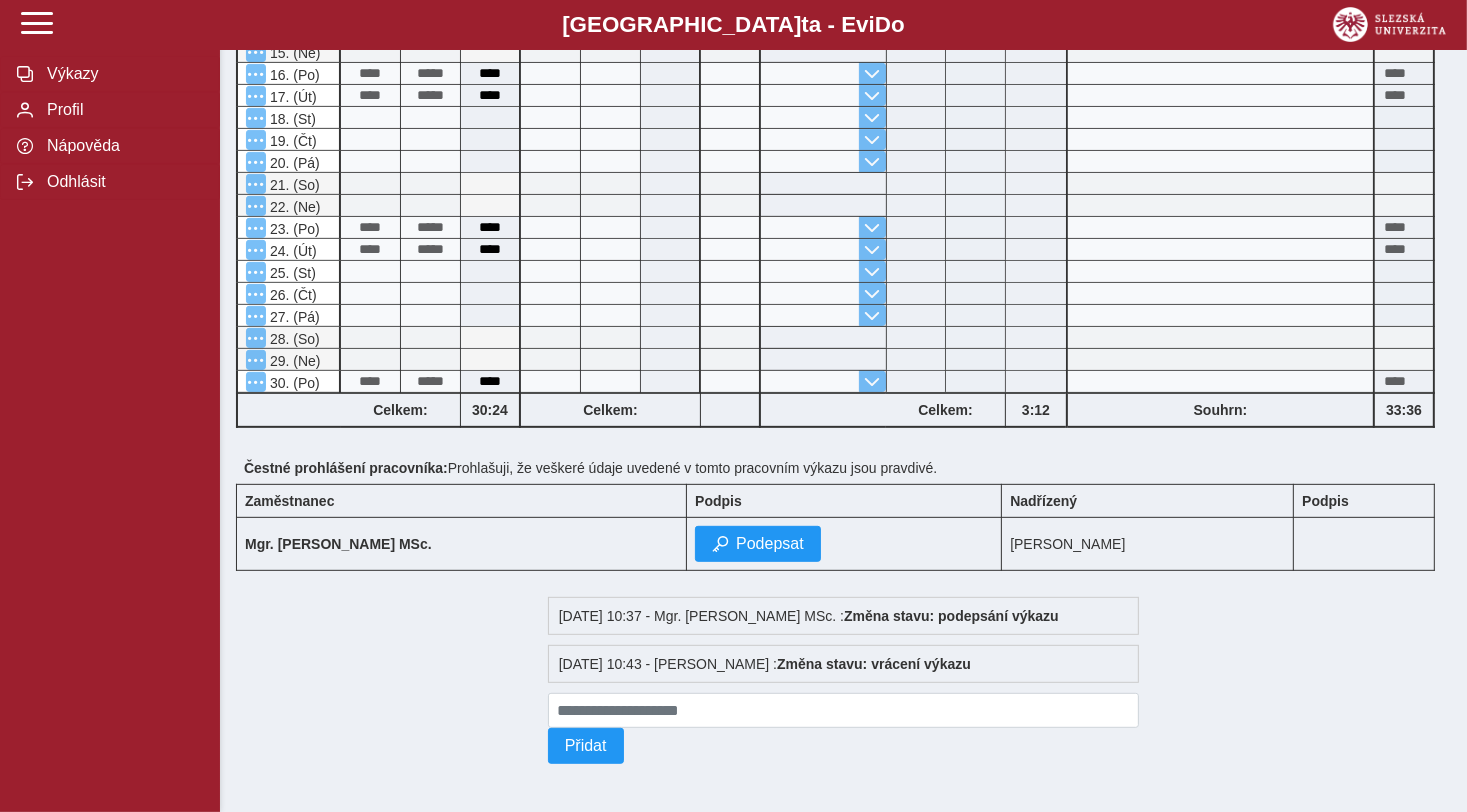 drag, startPoint x: 247, startPoint y: 463, endPoint x: 962, endPoint y: 469, distance: 715.02515 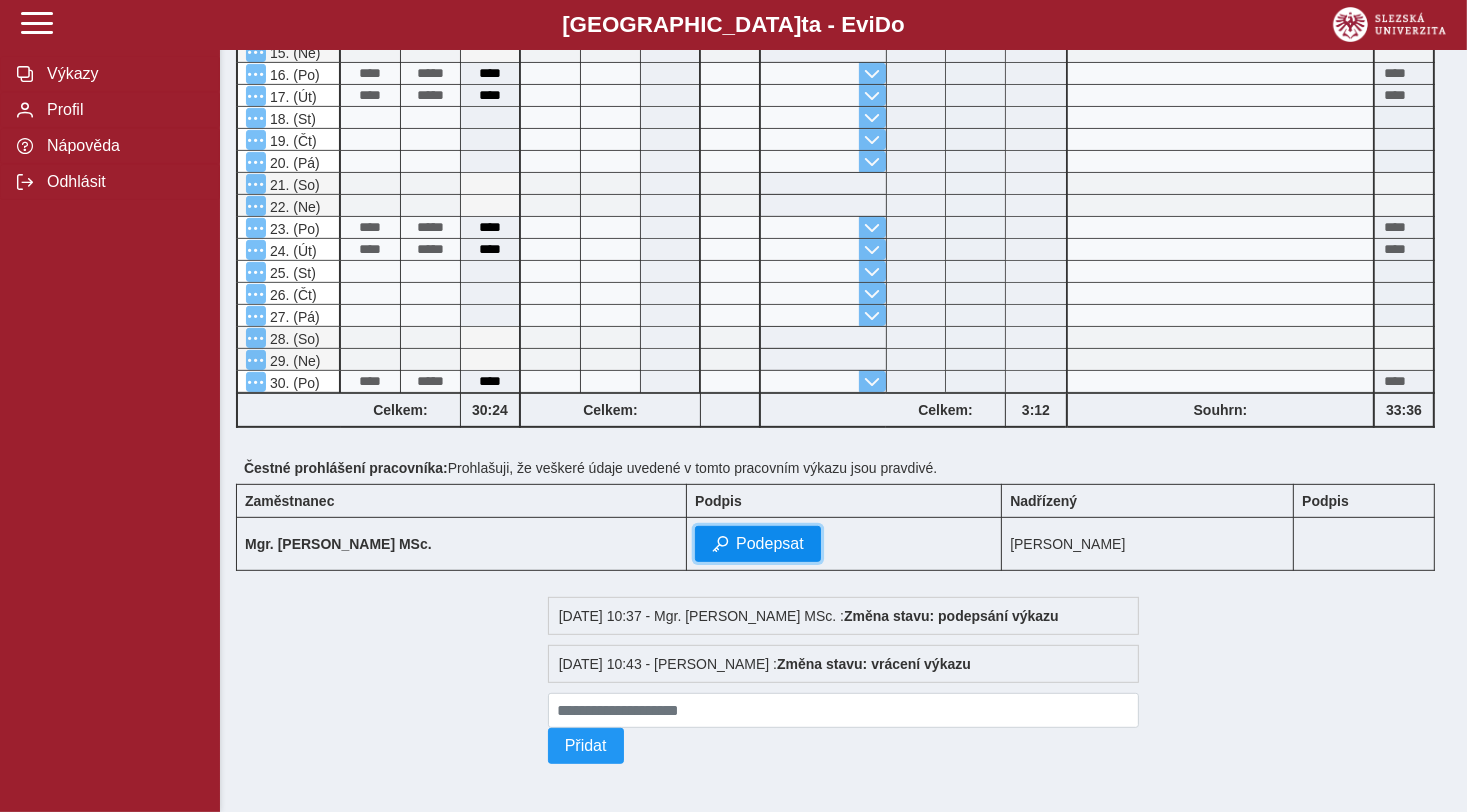 click on "Podepsat" at bounding box center (770, 544) 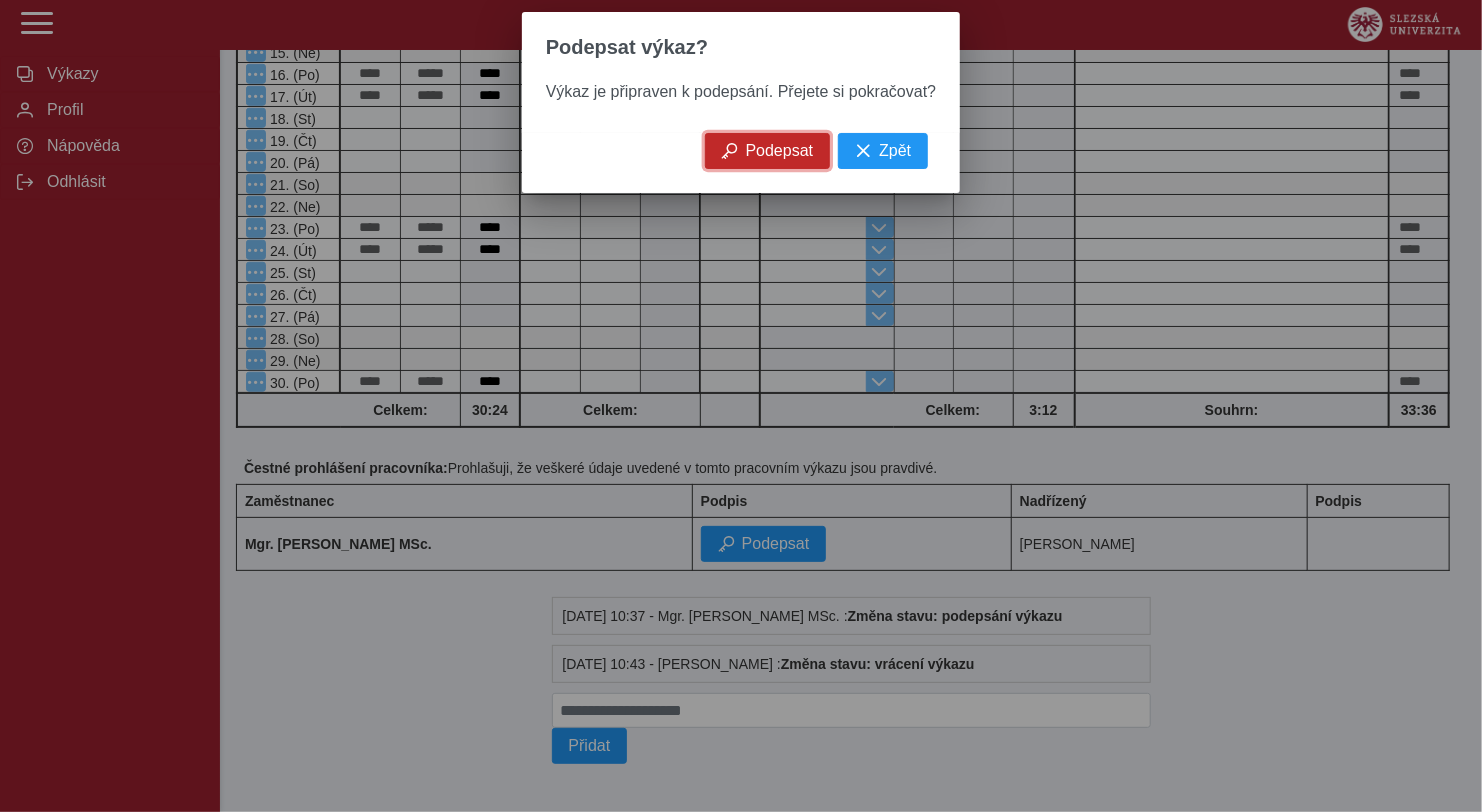 click on "Podepsat" at bounding box center [780, 151] 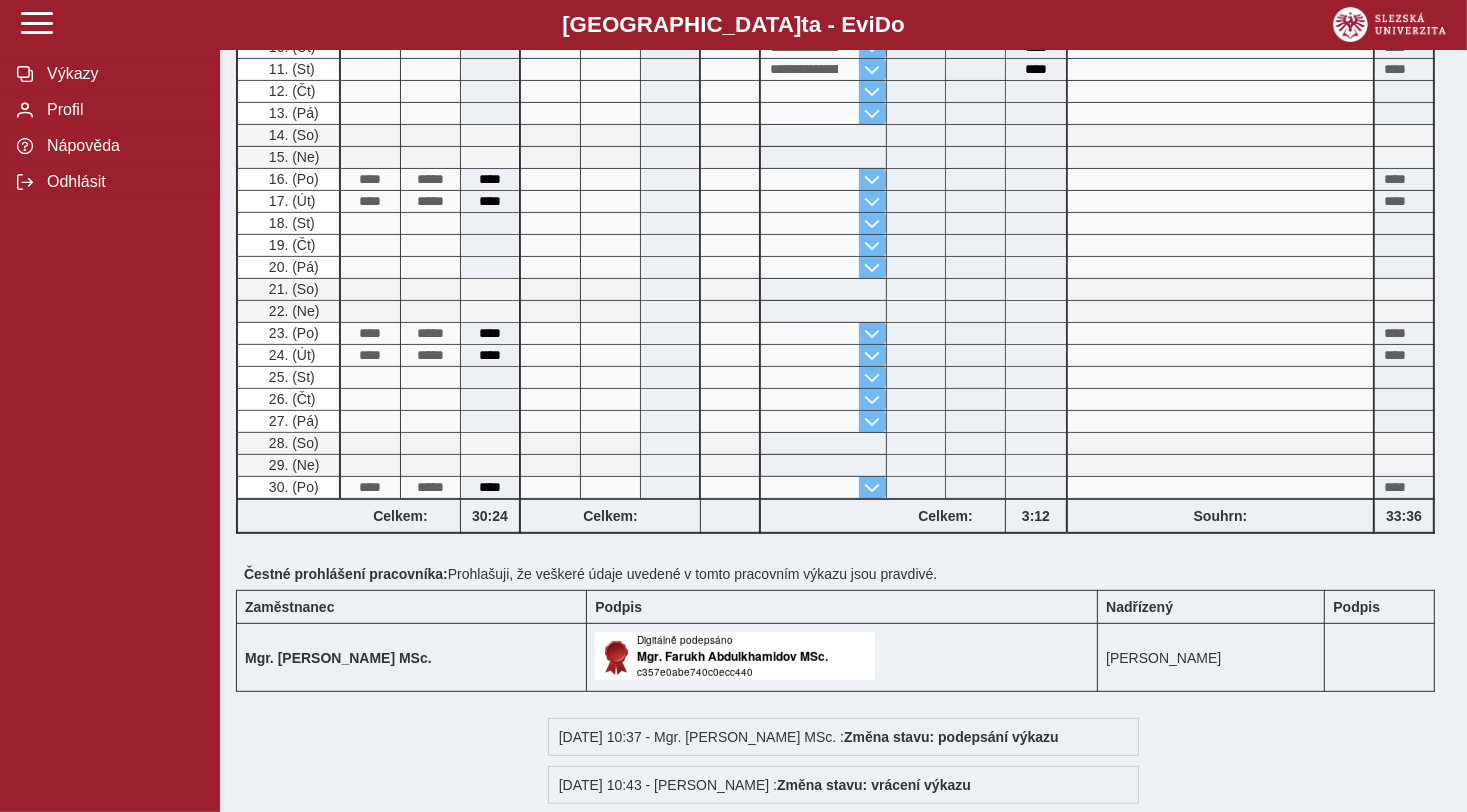scroll, scrollTop: 805, scrollLeft: 0, axis: vertical 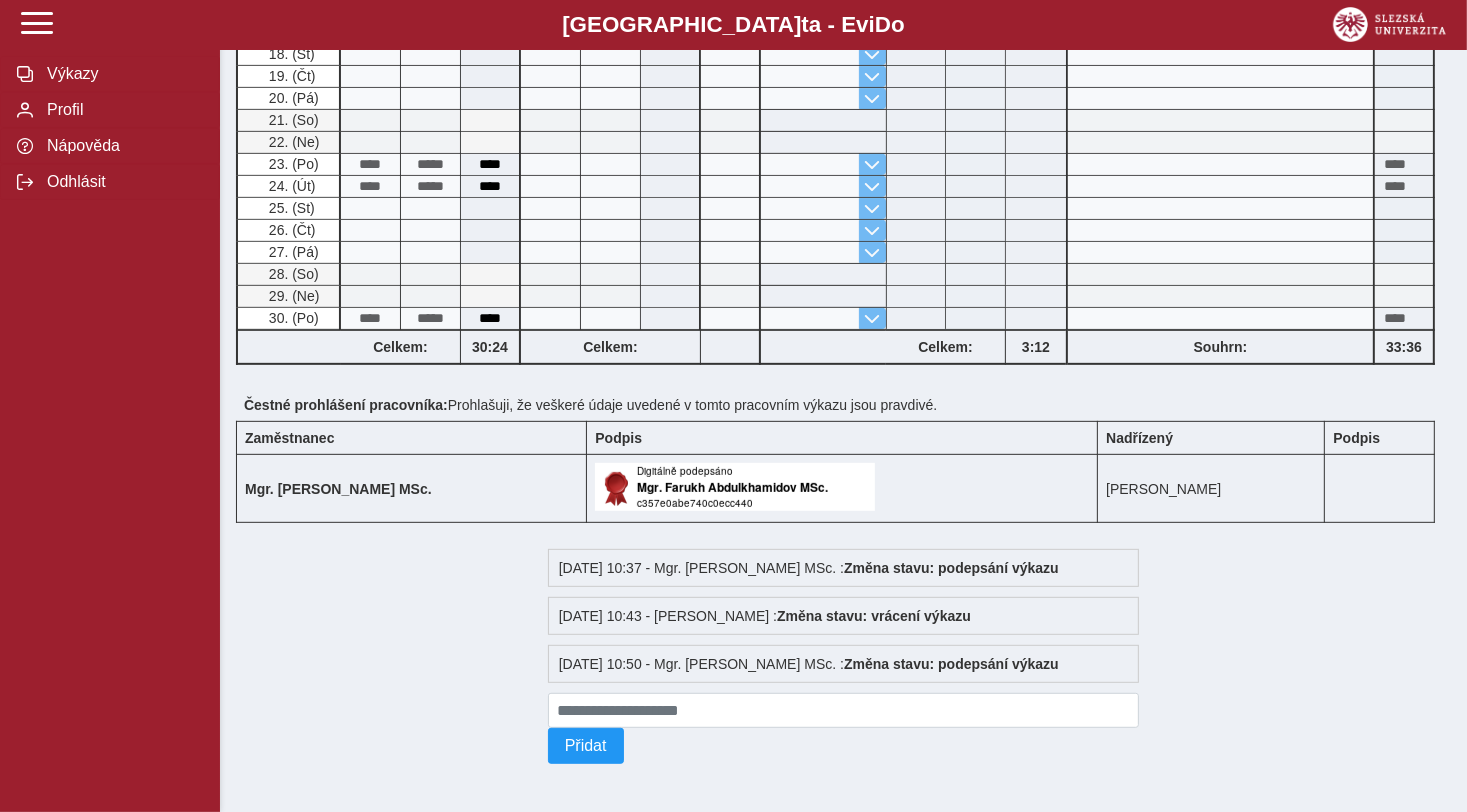 drag, startPoint x: 992, startPoint y: 661, endPoint x: 1123, endPoint y: 672, distance: 131.46101 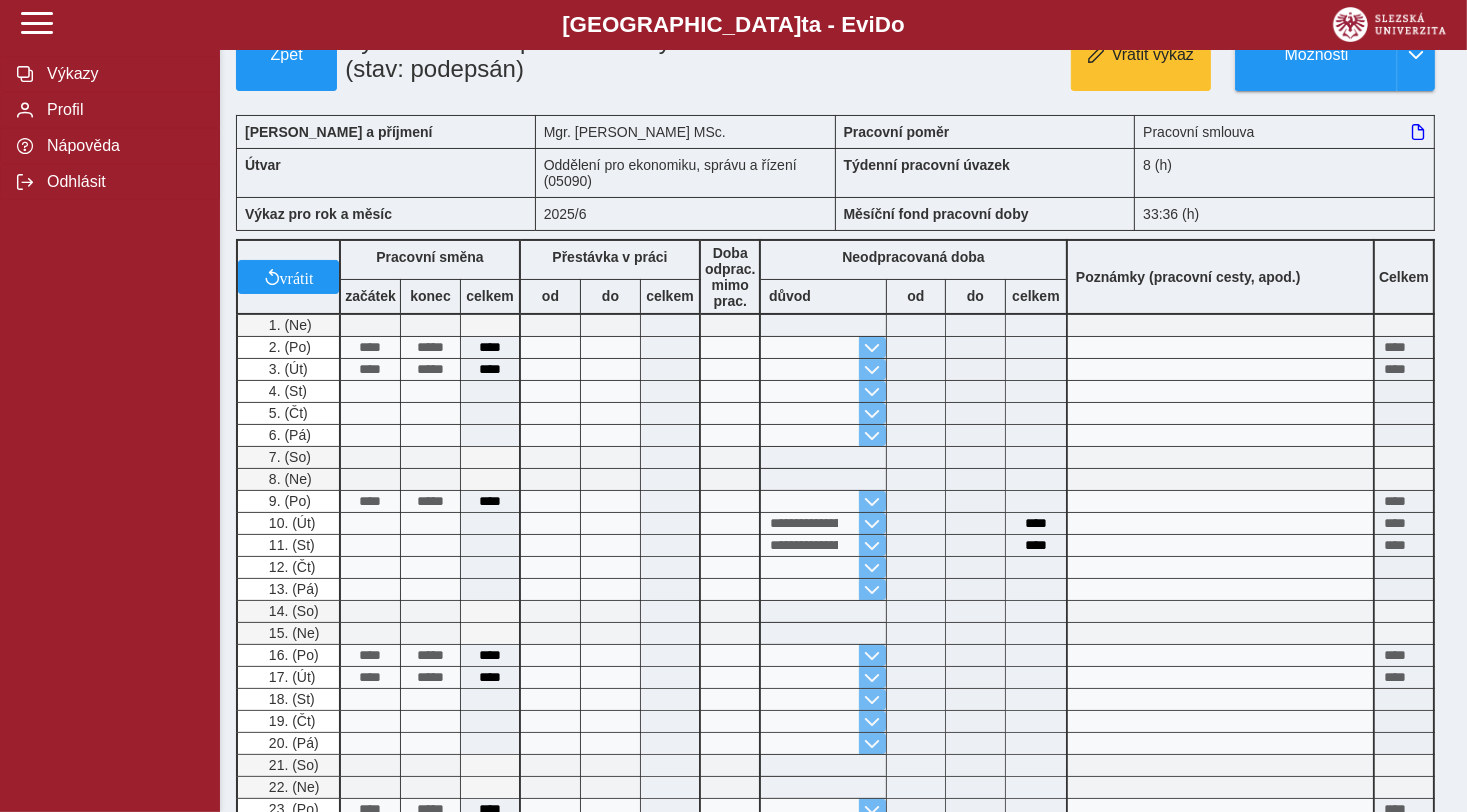 scroll, scrollTop: 160, scrollLeft: 0, axis: vertical 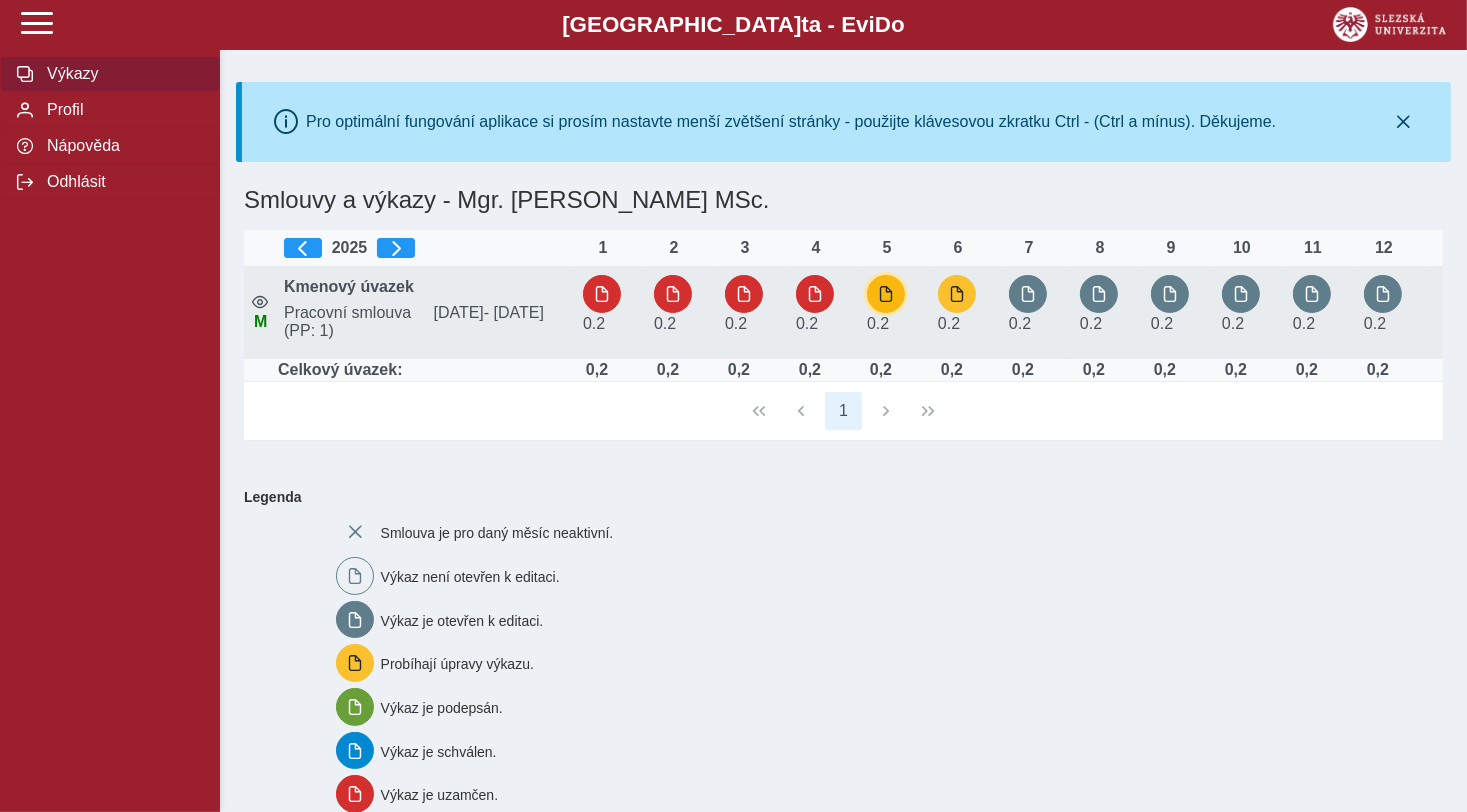 click at bounding box center [886, 294] 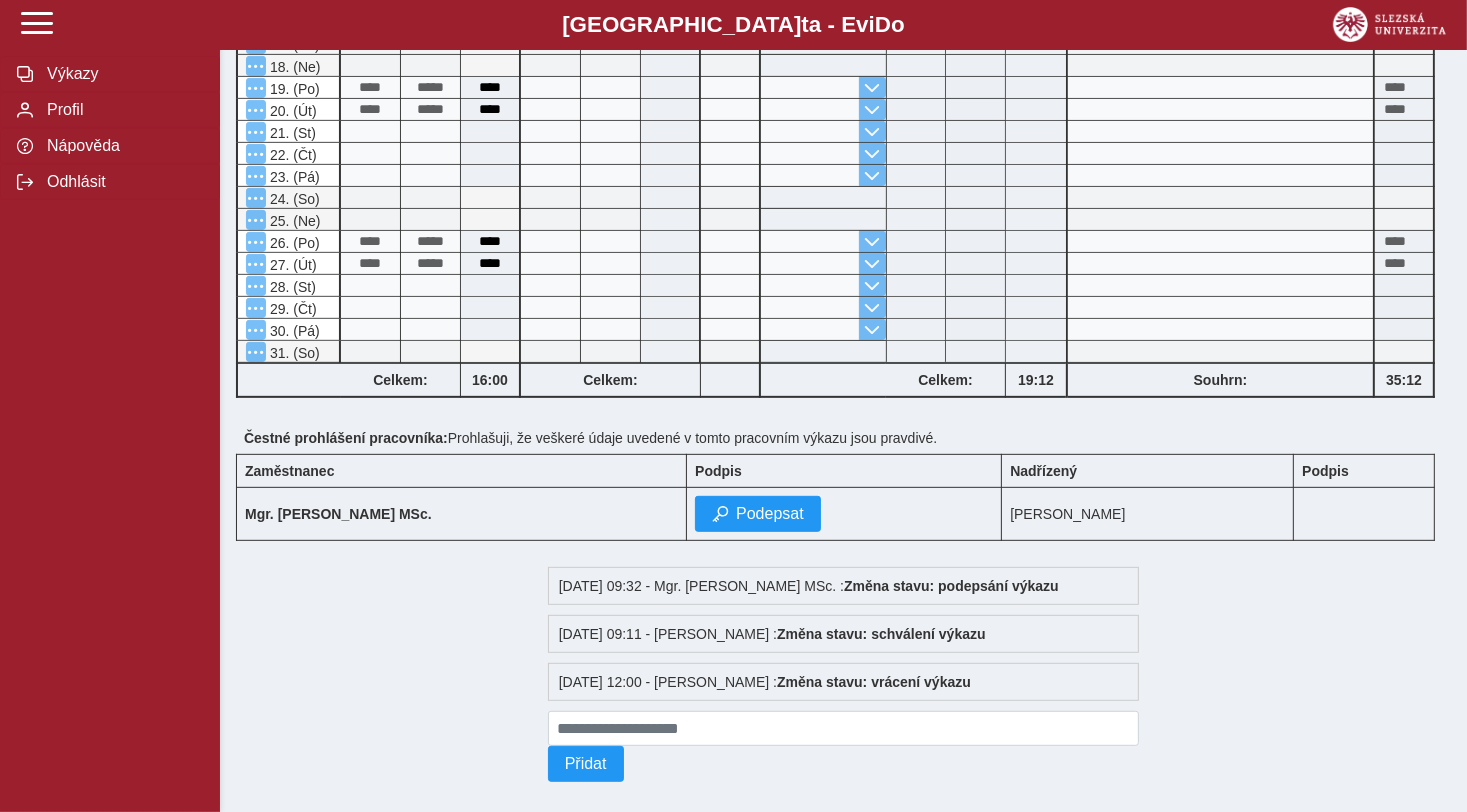 scroll, scrollTop: 811, scrollLeft: 0, axis: vertical 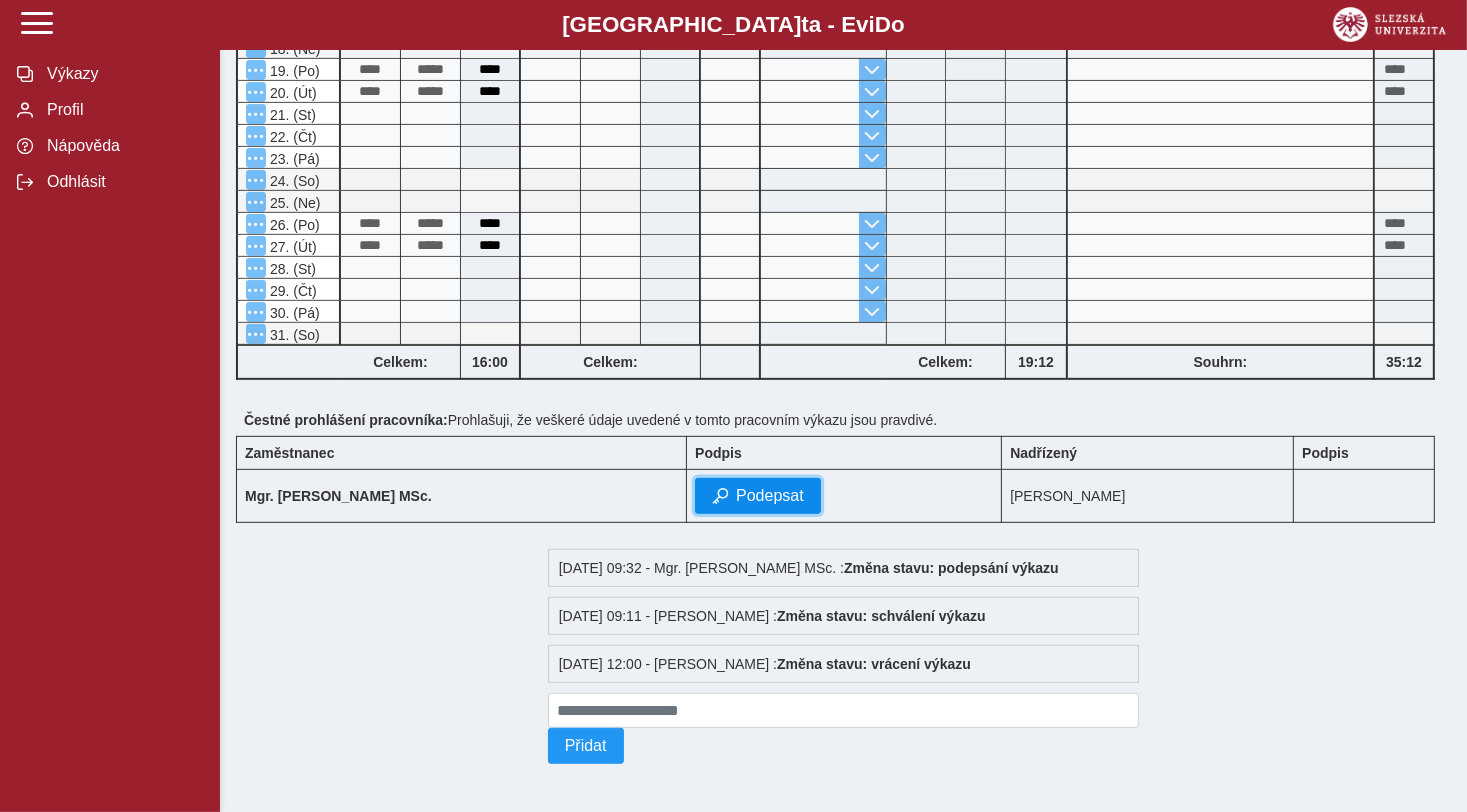 click on "Podepsat" at bounding box center [770, 496] 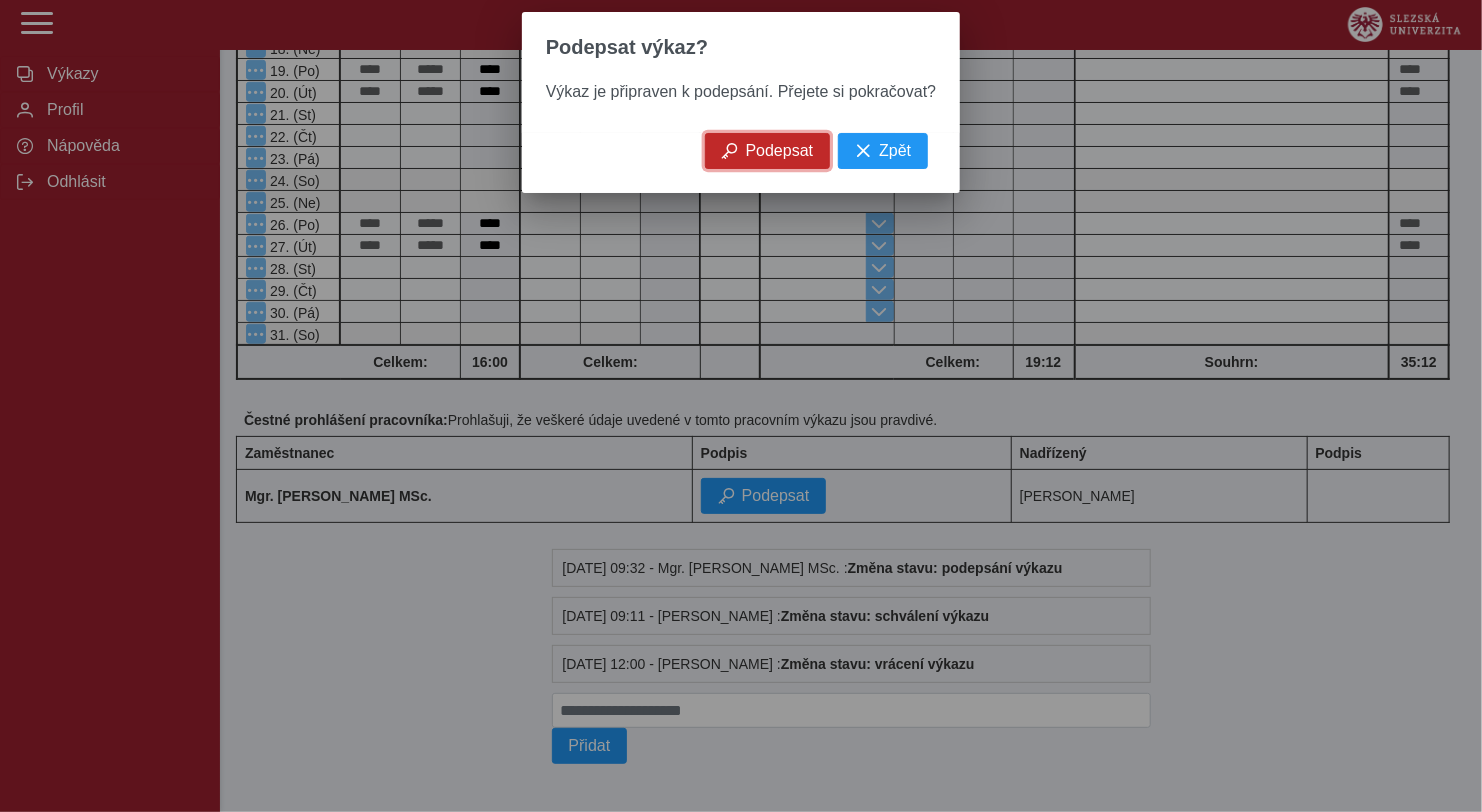 click on "Podepsat" at bounding box center [780, 151] 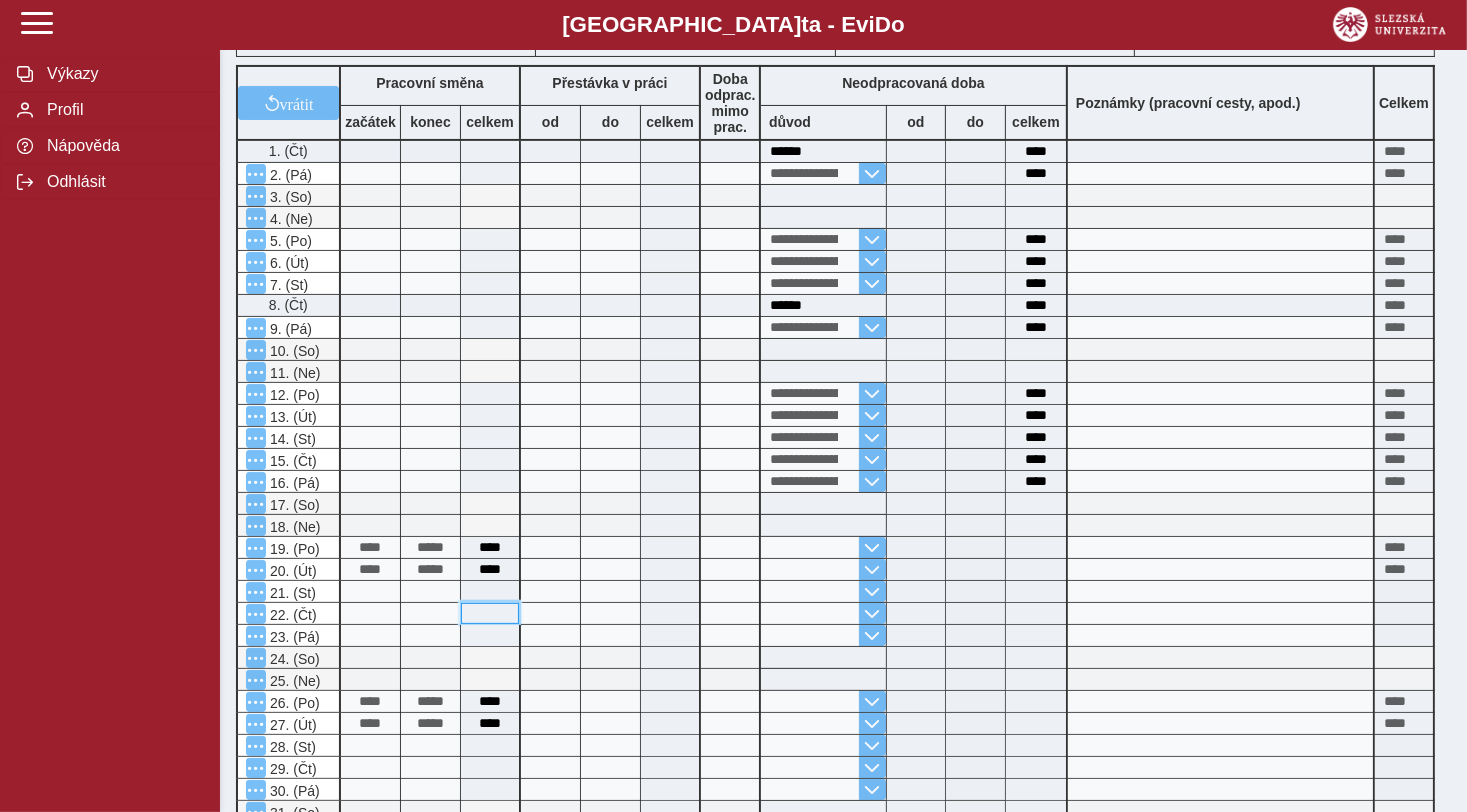 click at bounding box center (490, 613) 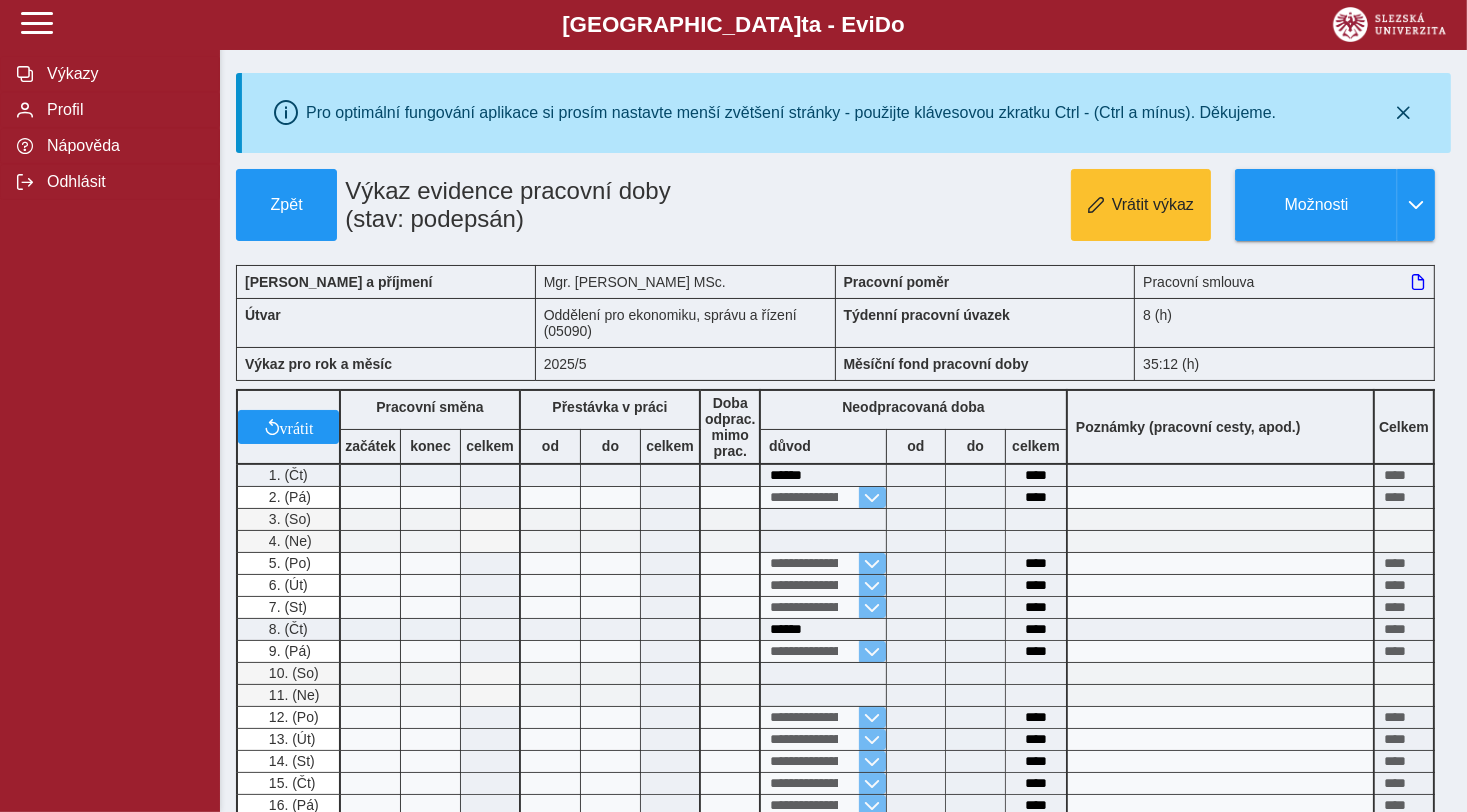 scroll, scrollTop: 0, scrollLeft: 0, axis: both 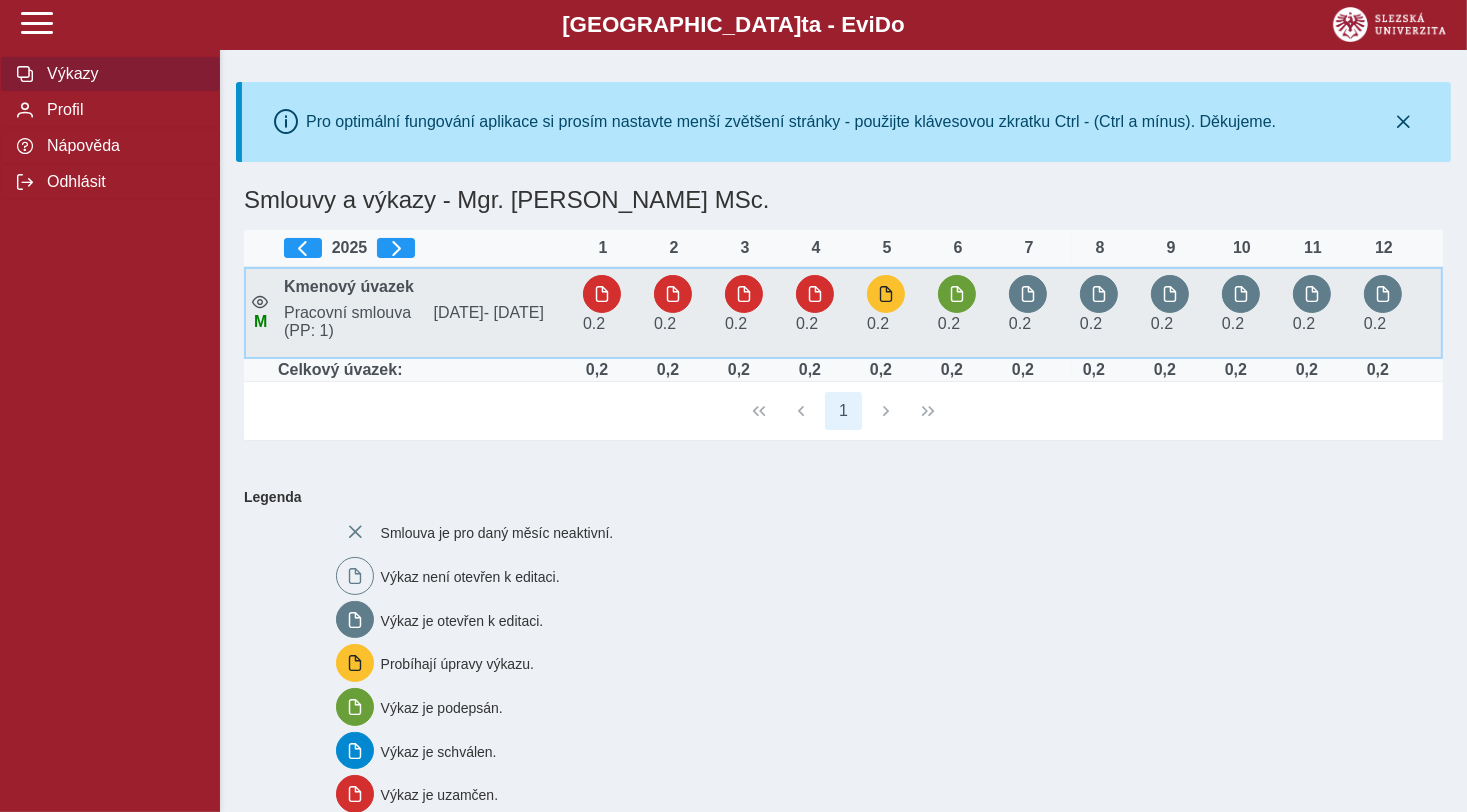 click on "0.2" at bounding box center (965, 312) 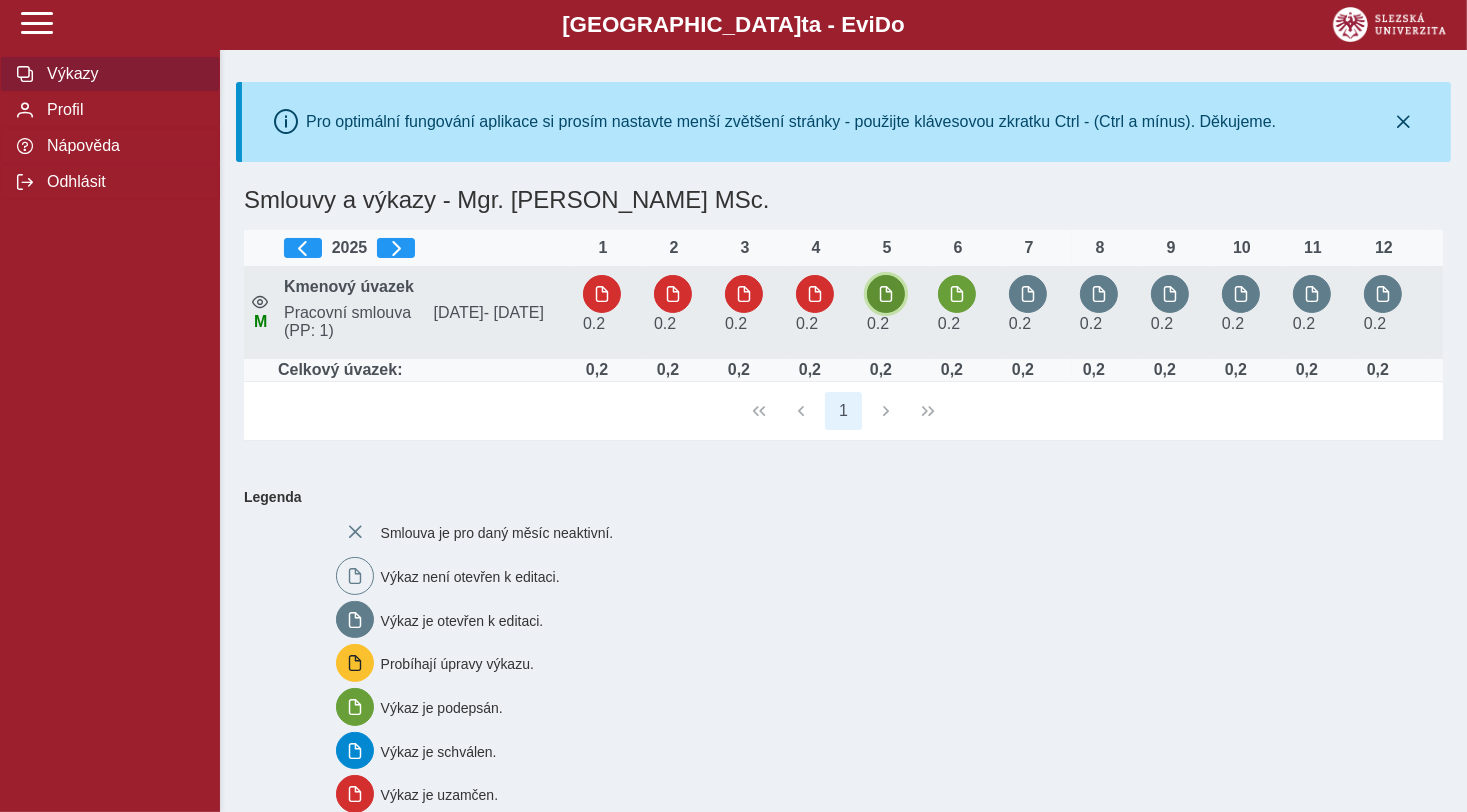 click at bounding box center [886, 294] 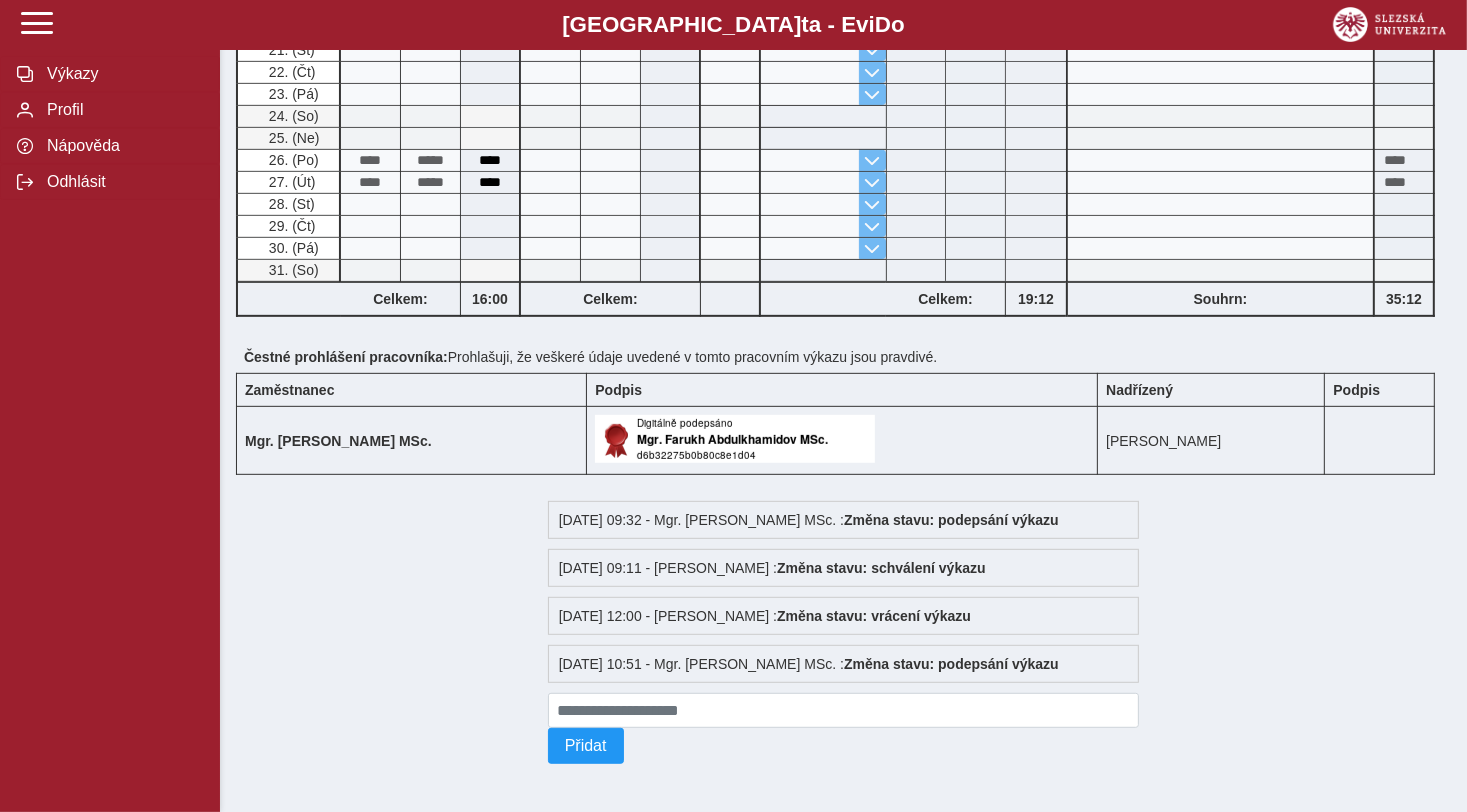 scroll, scrollTop: 0, scrollLeft: 0, axis: both 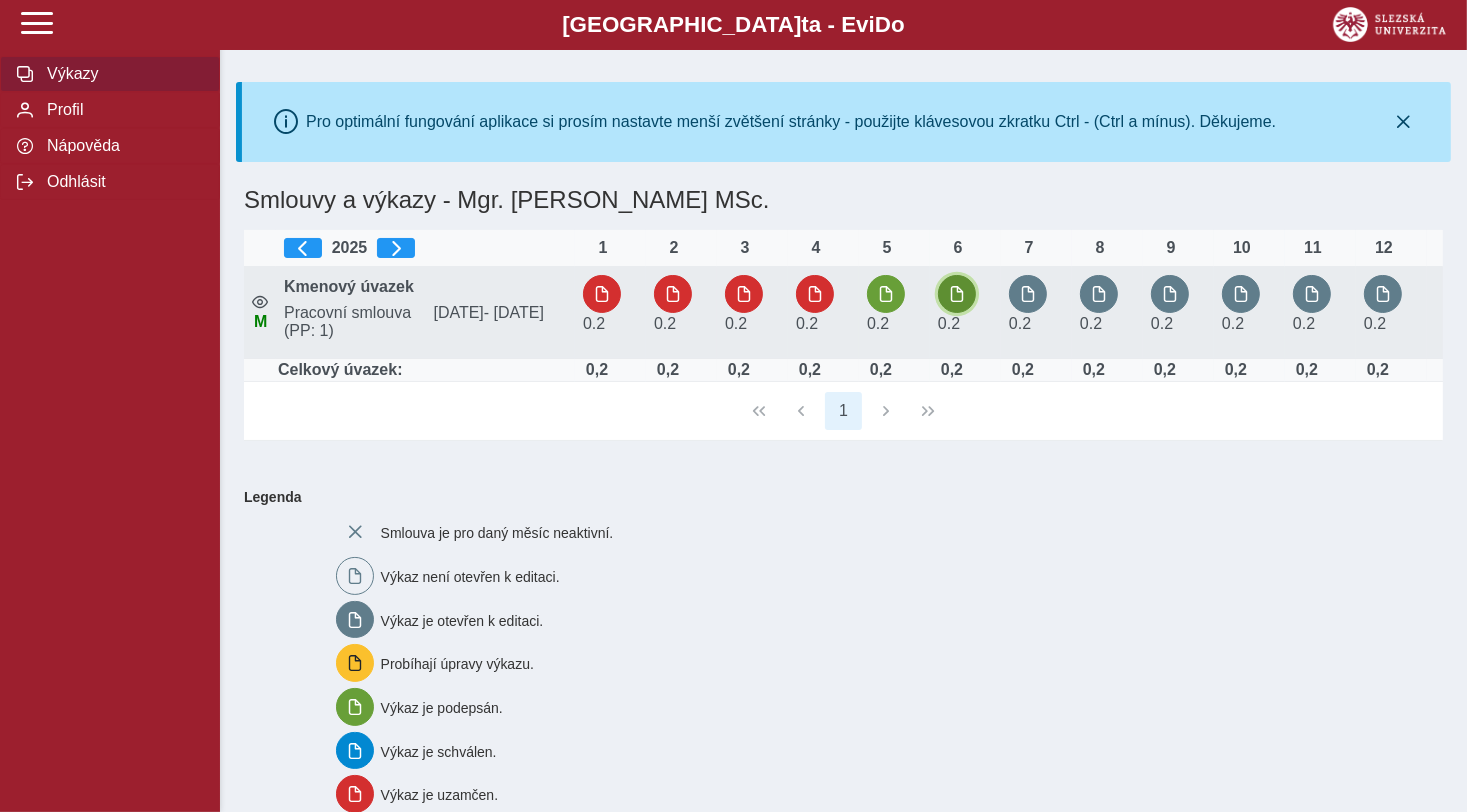 click at bounding box center (957, 294) 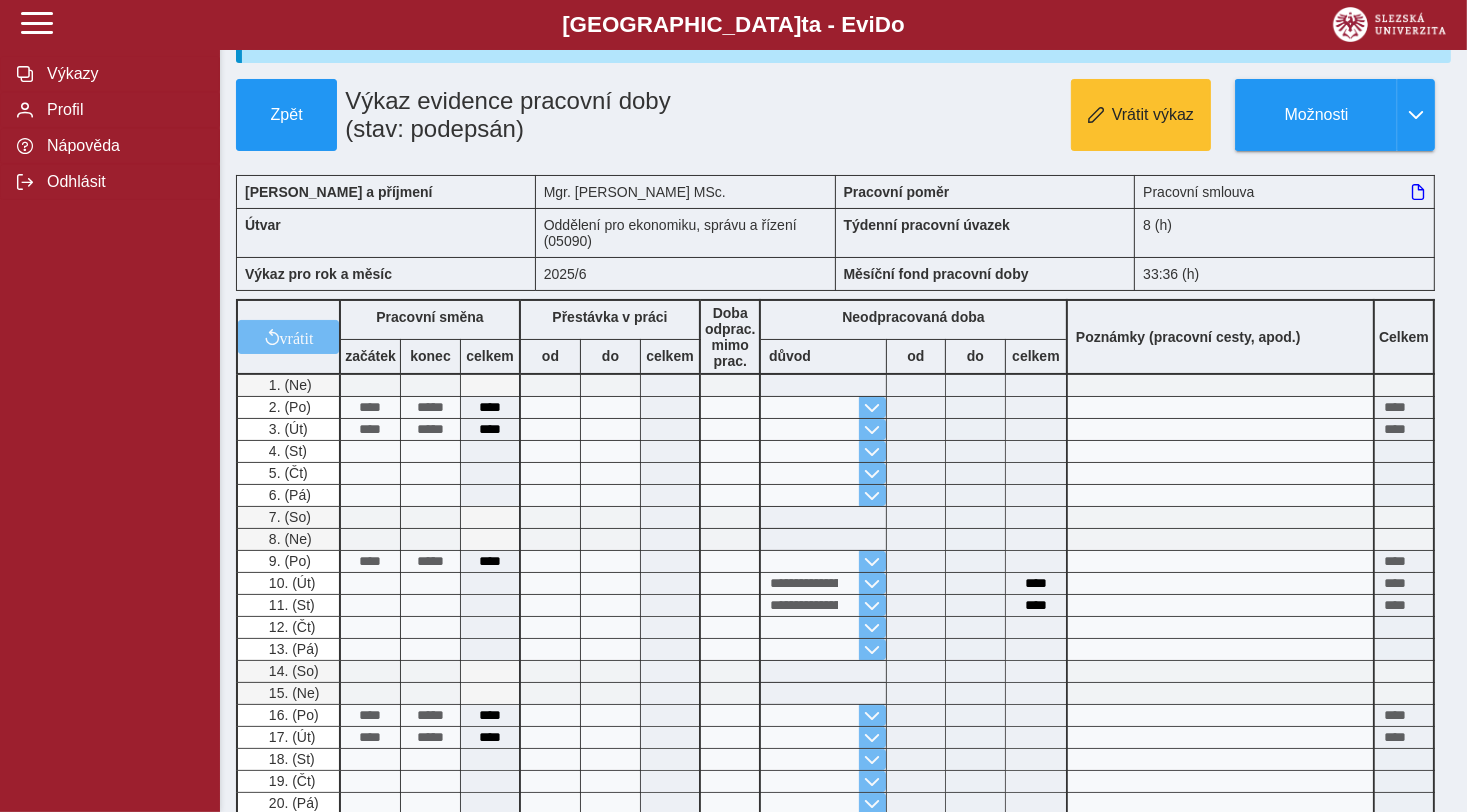 scroll, scrollTop: 5, scrollLeft: 0, axis: vertical 